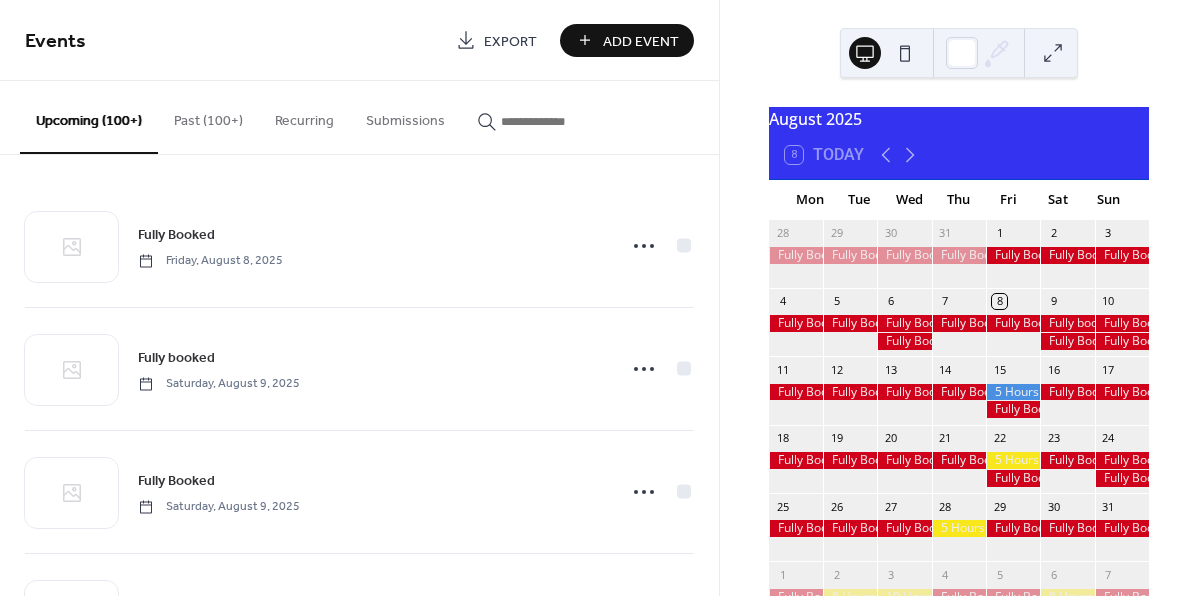 scroll, scrollTop: 0, scrollLeft: 0, axis: both 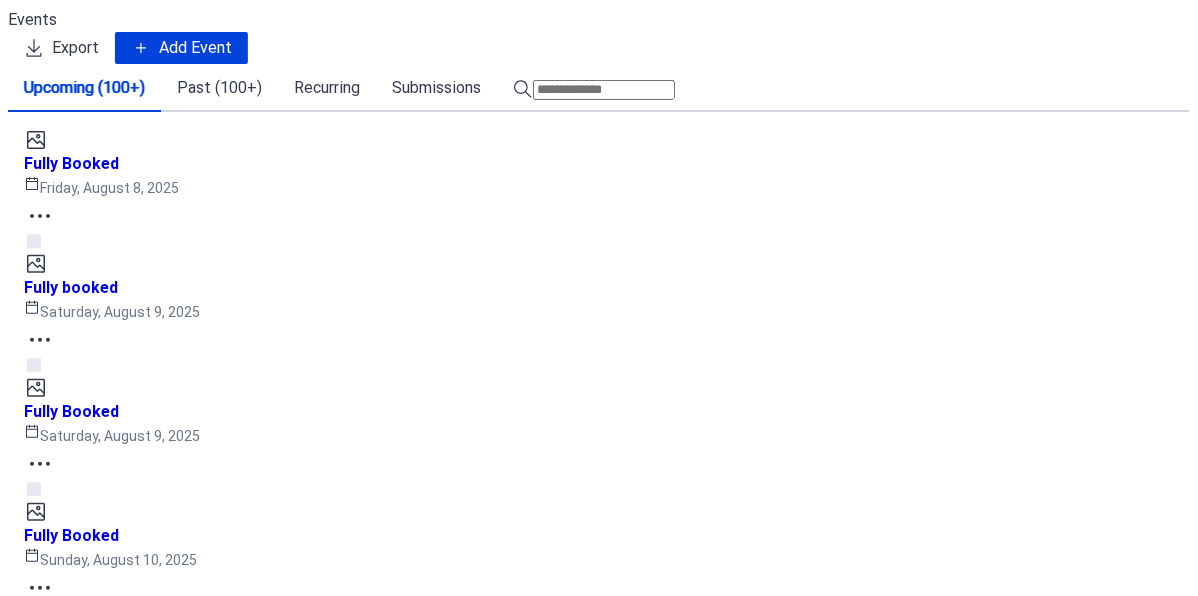click 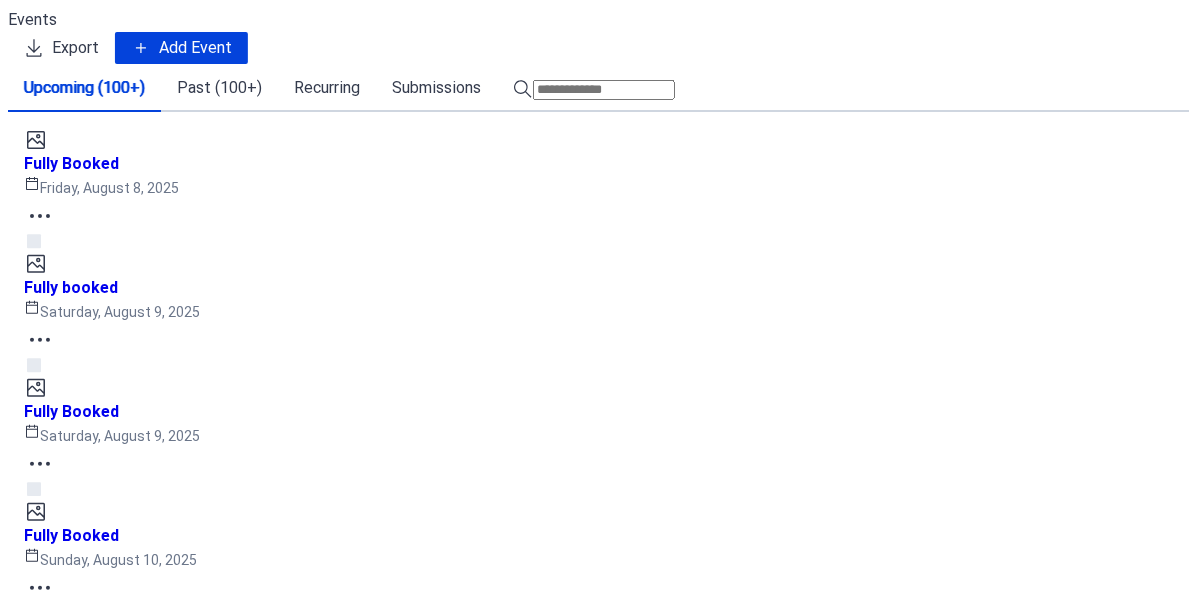 click at bounding box center (936, 6623) 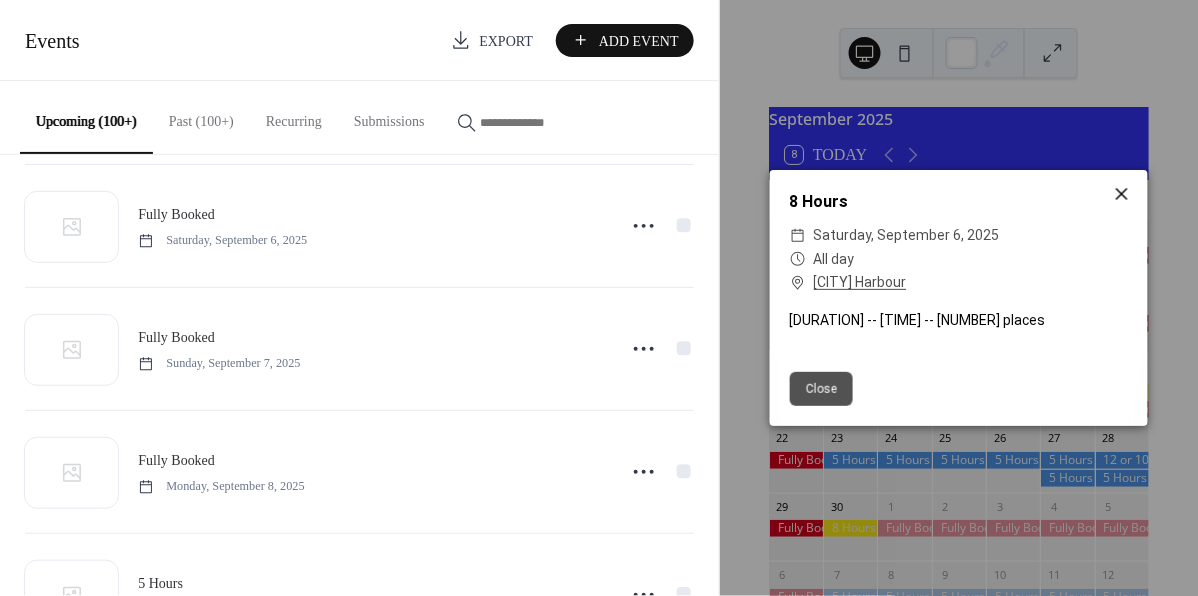 click 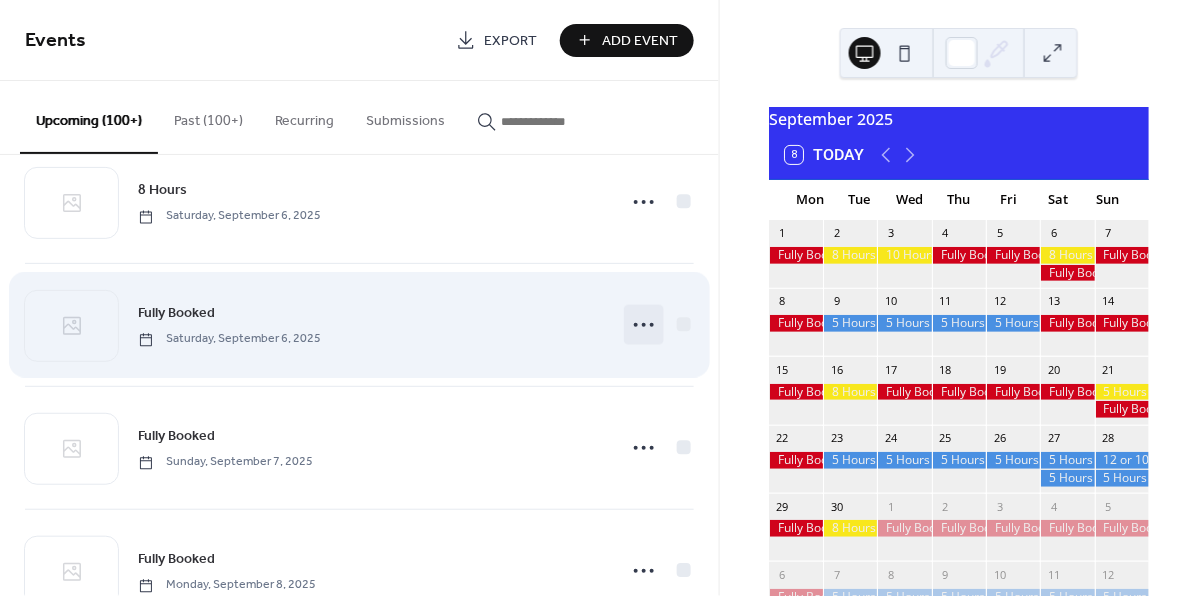 scroll, scrollTop: 4214, scrollLeft: 0, axis: vertical 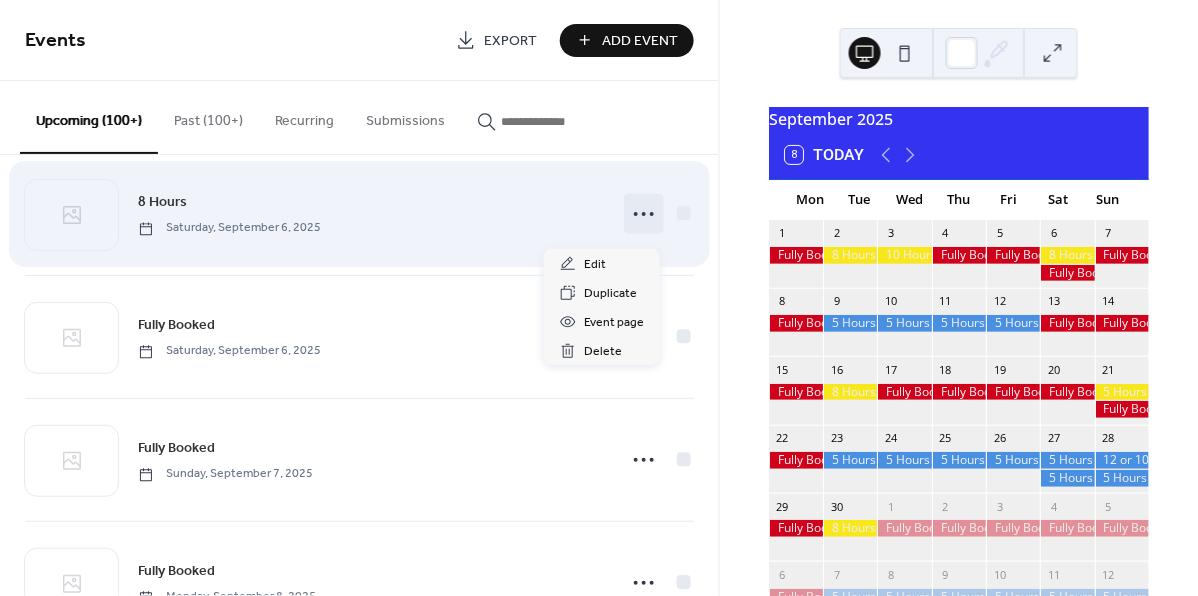 click 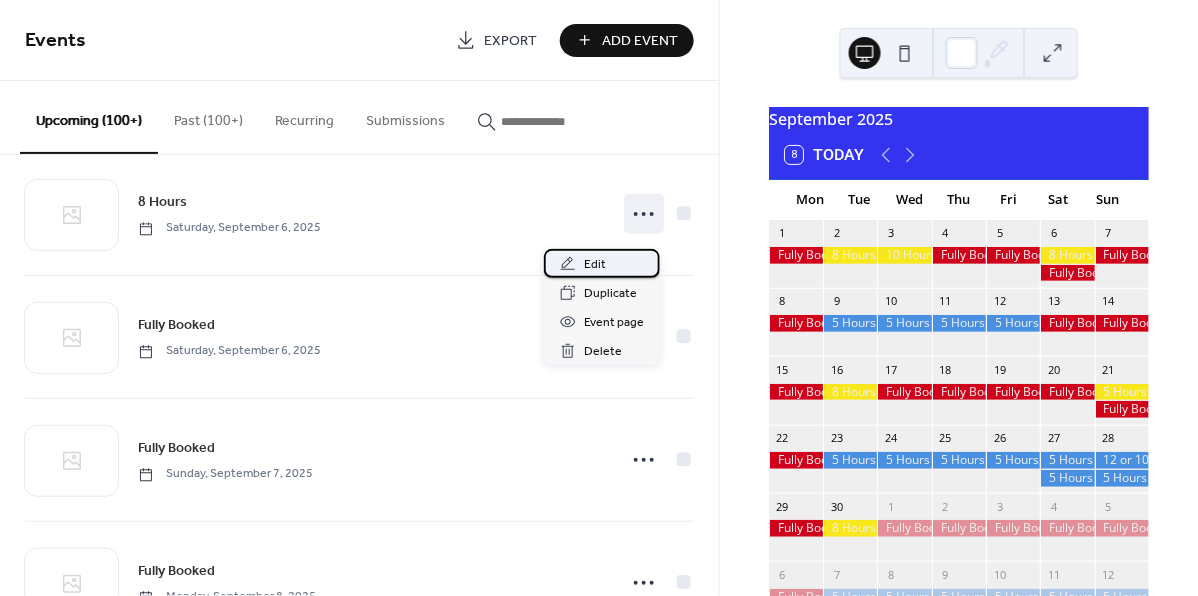 click on "Edit" at bounding box center [595, 265] 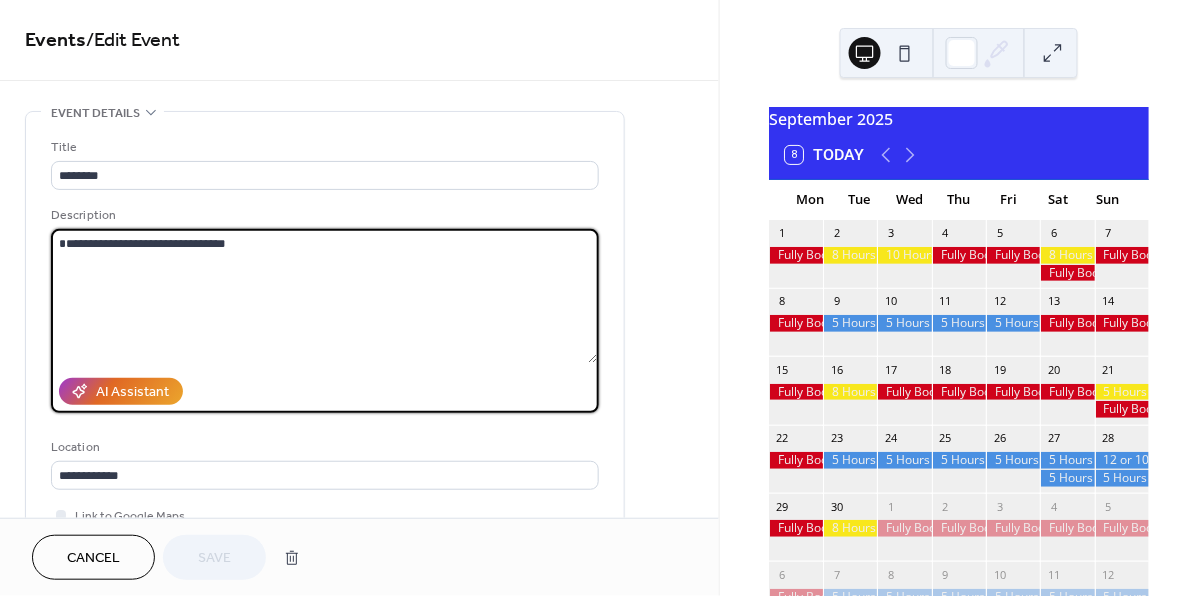 click on "**********" at bounding box center (324, 296) 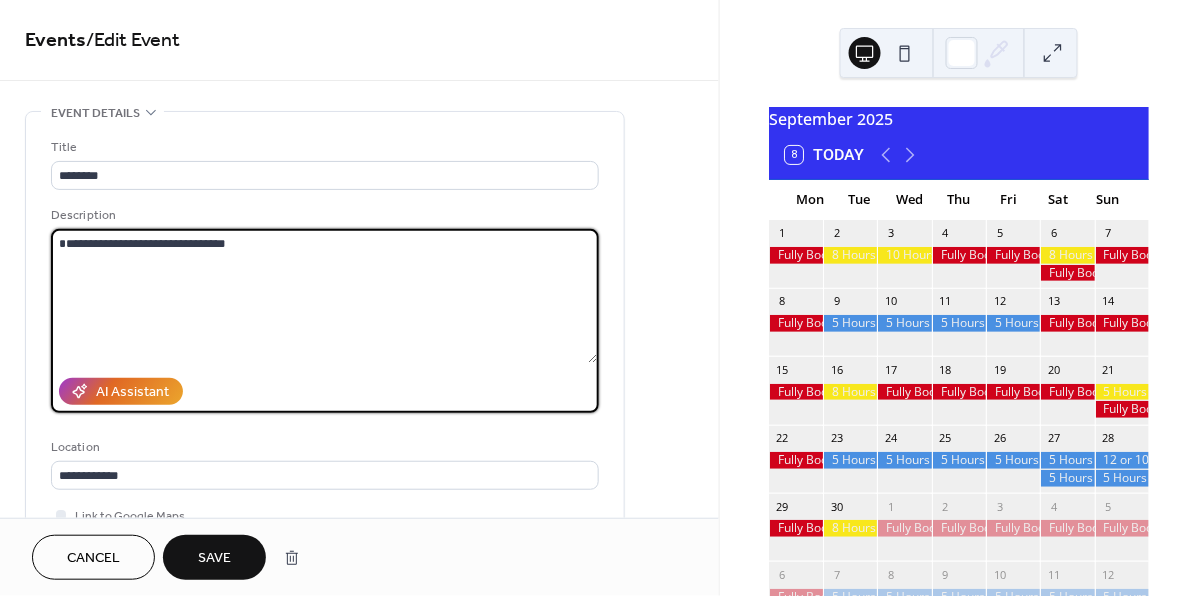 type on "**********" 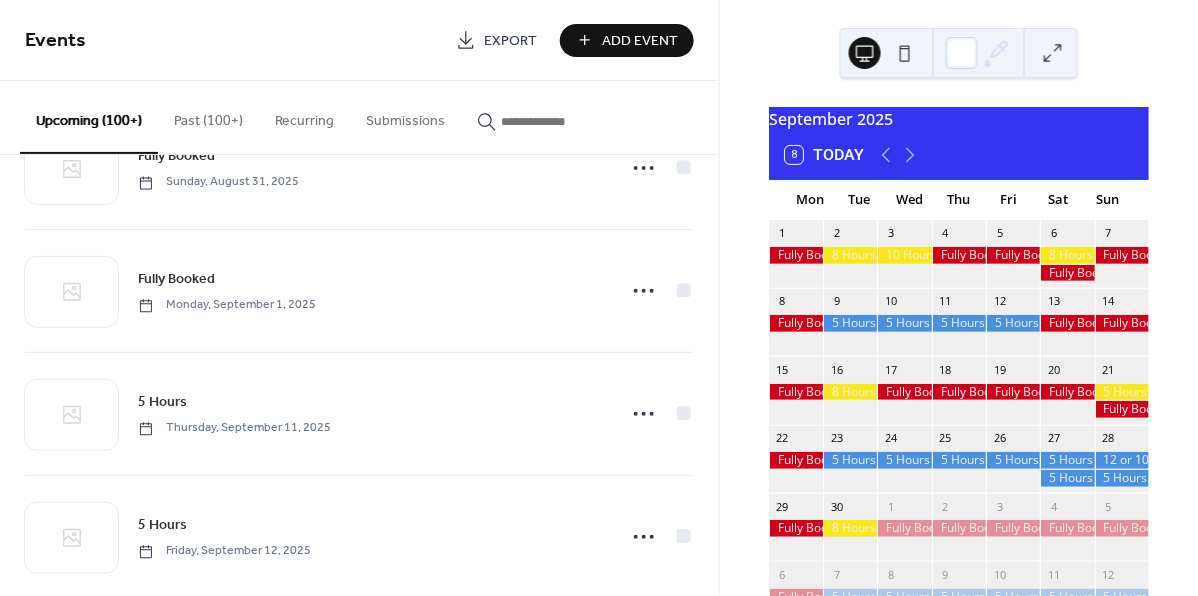 scroll, scrollTop: 3513, scrollLeft: 0, axis: vertical 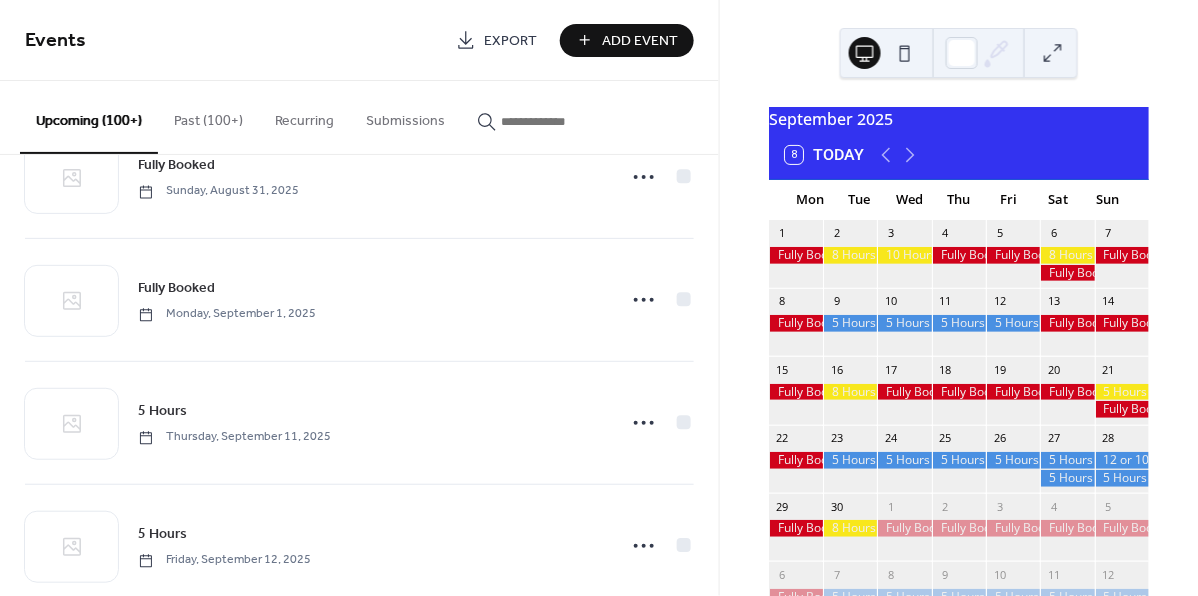 click at bounding box center [1122, 392] 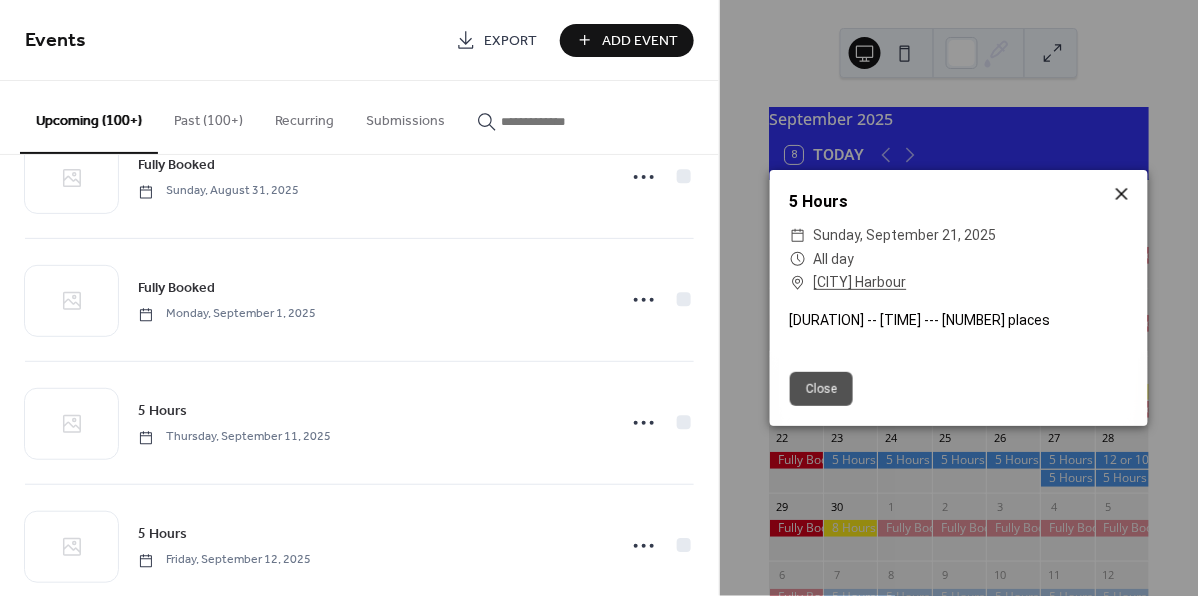 click 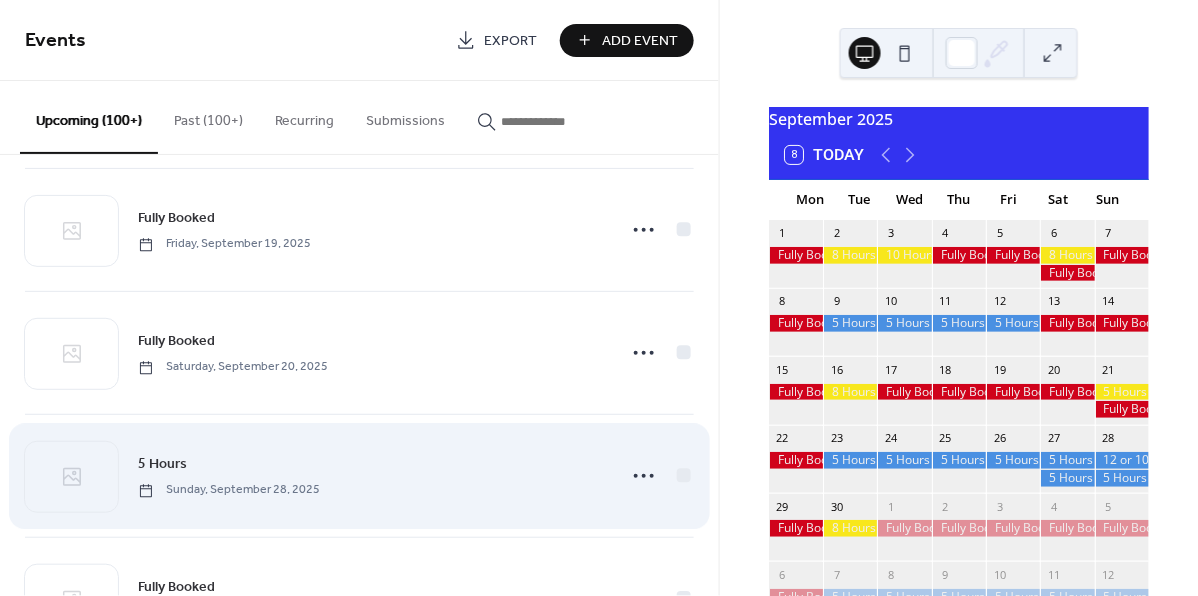 scroll, scrollTop: 4689, scrollLeft: 0, axis: vertical 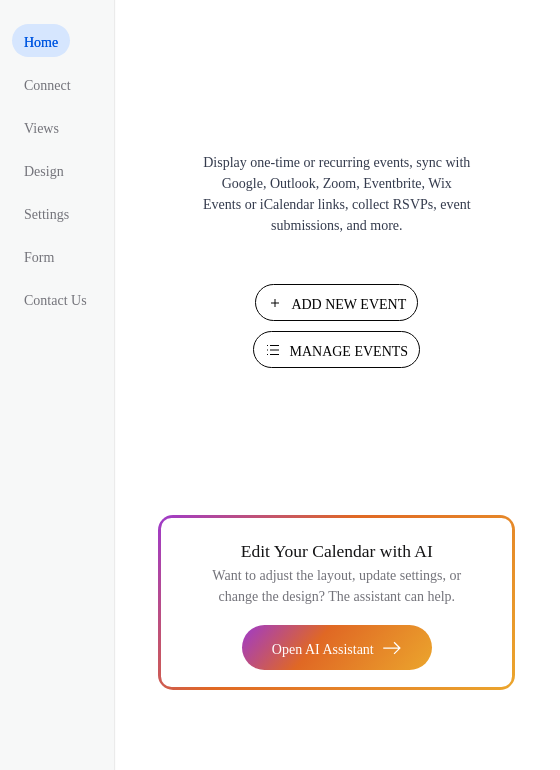 click on "Manage Events" at bounding box center (348, 351) 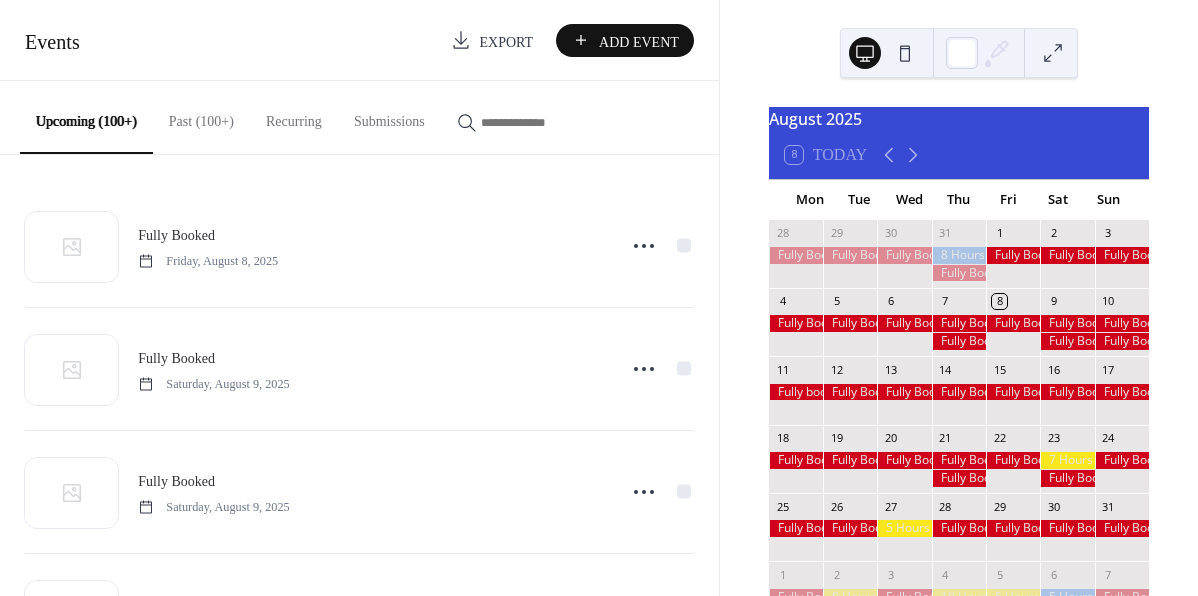 scroll, scrollTop: 0, scrollLeft: 0, axis: both 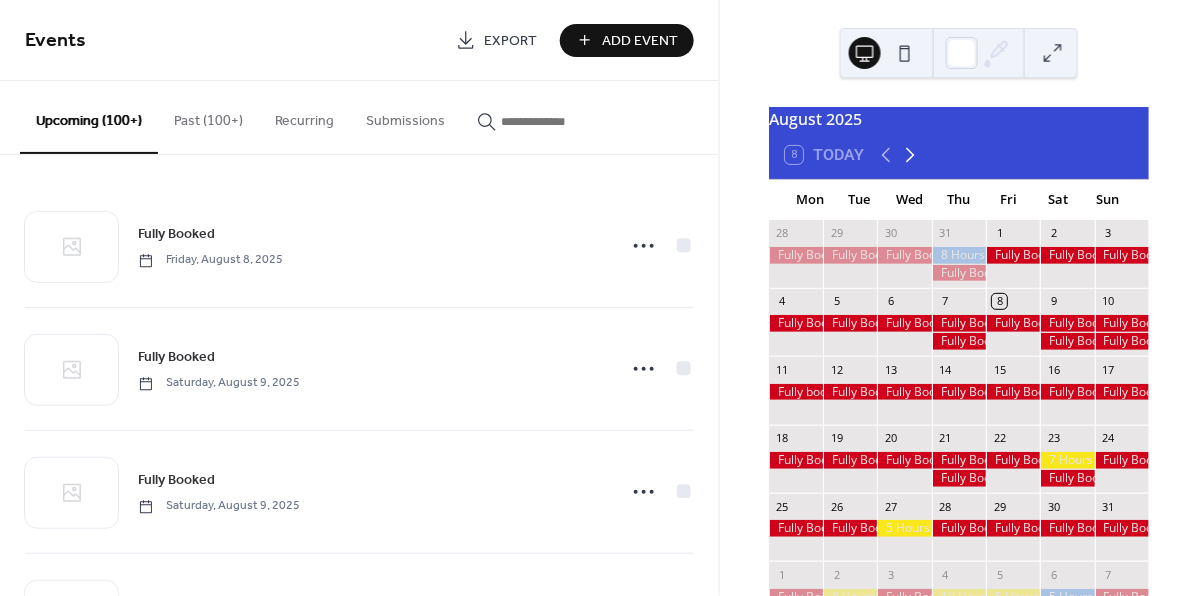 click 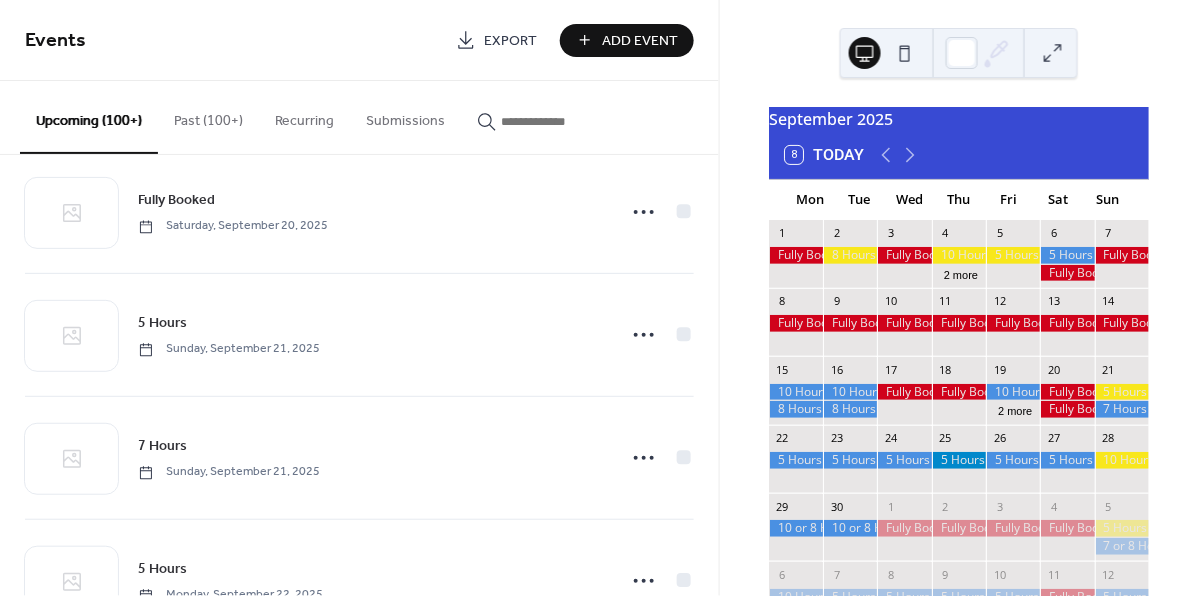 scroll, scrollTop: 5570, scrollLeft: 0, axis: vertical 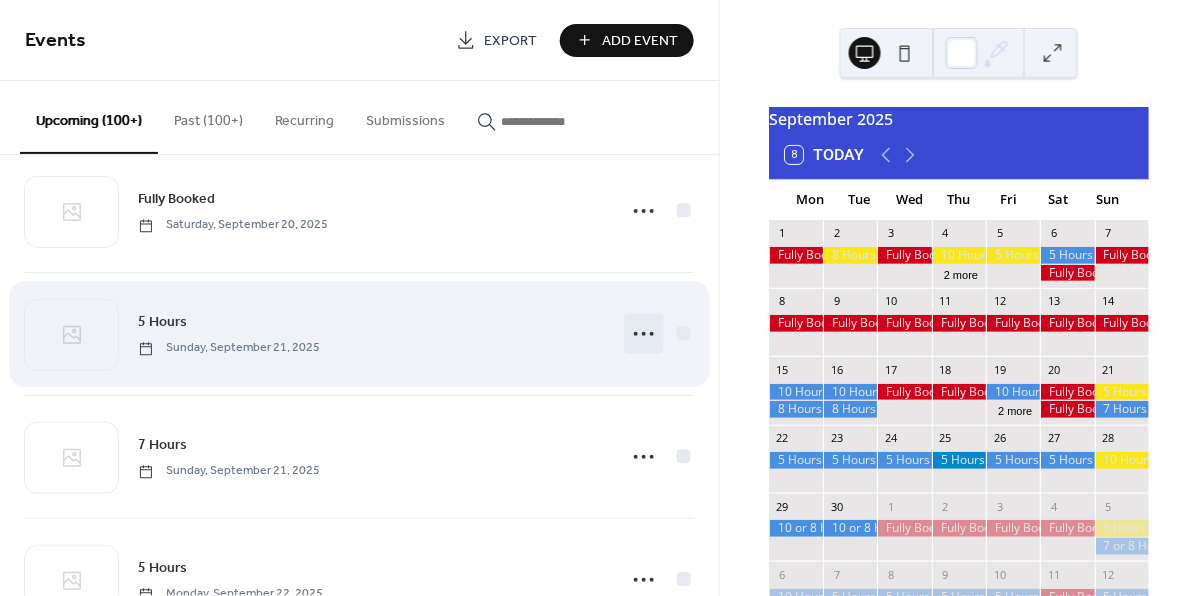 click 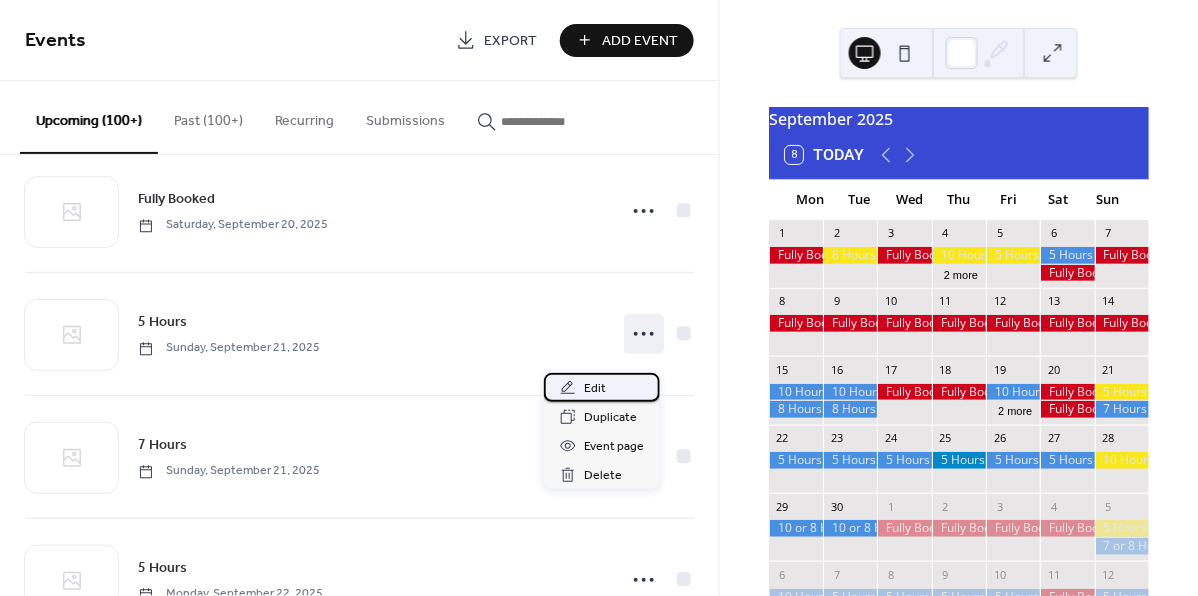 click on "Edit" at bounding box center (595, 389) 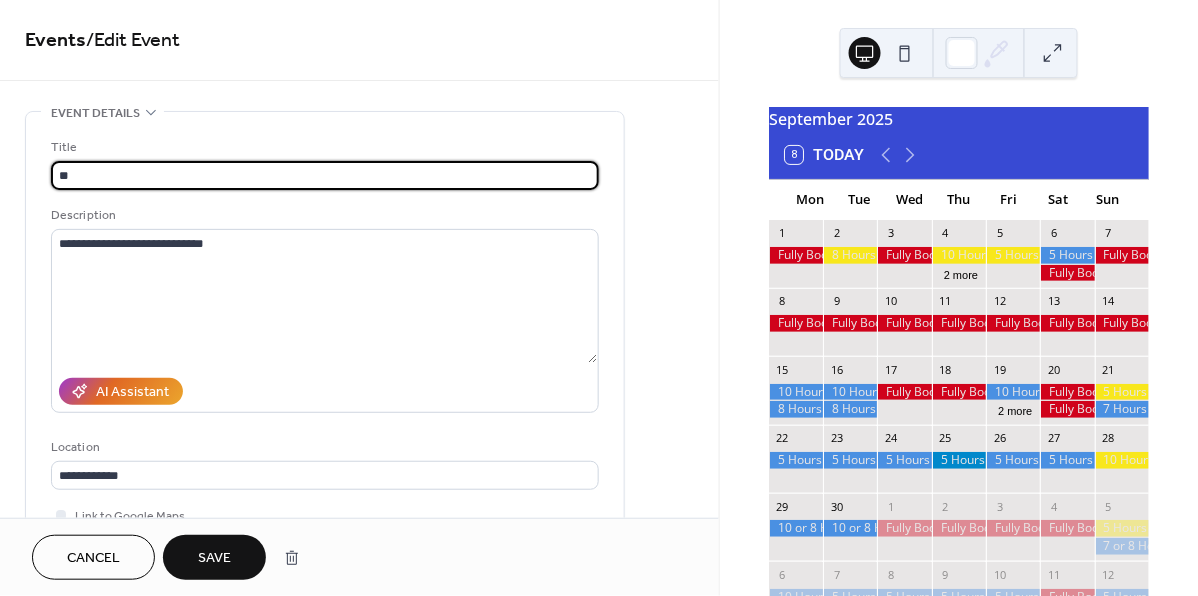 type on "*" 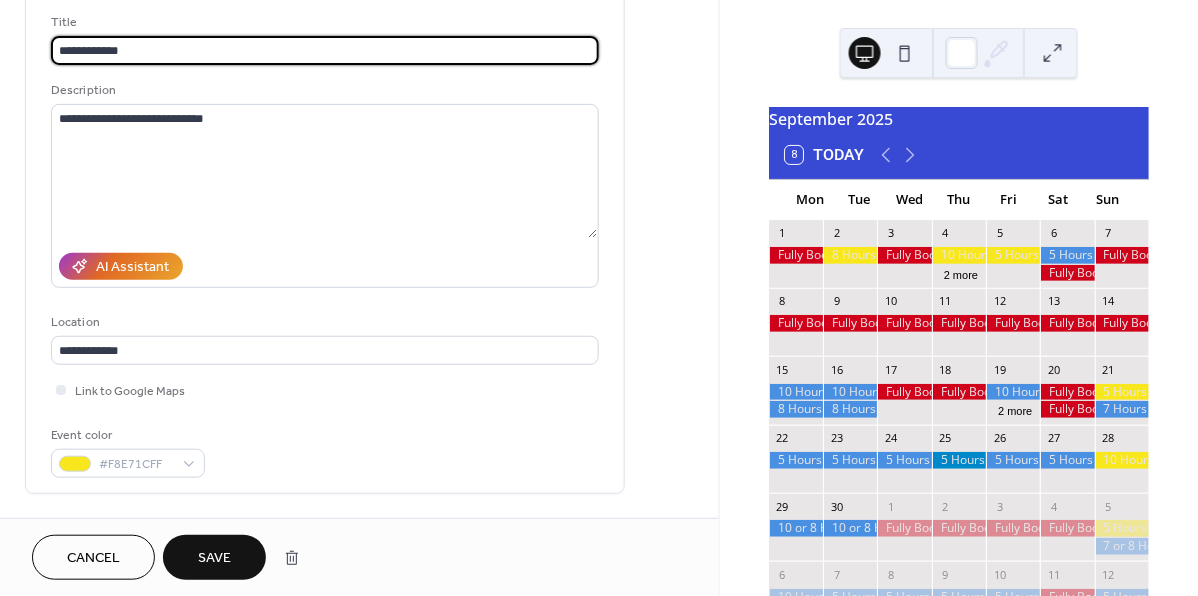 scroll, scrollTop: 133, scrollLeft: 0, axis: vertical 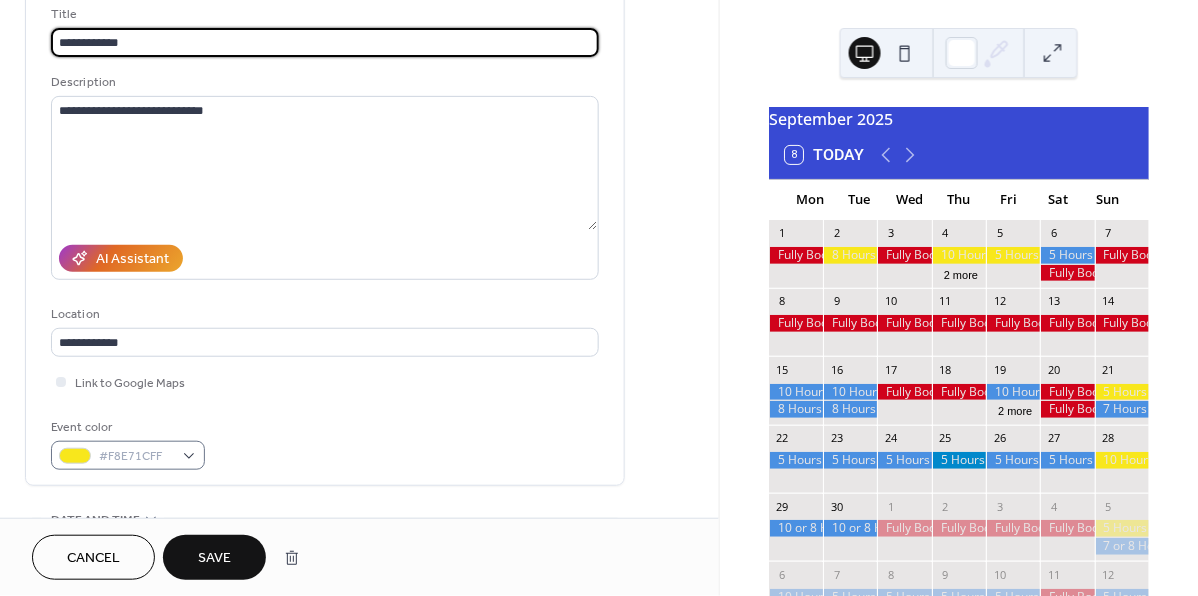 type on "**********" 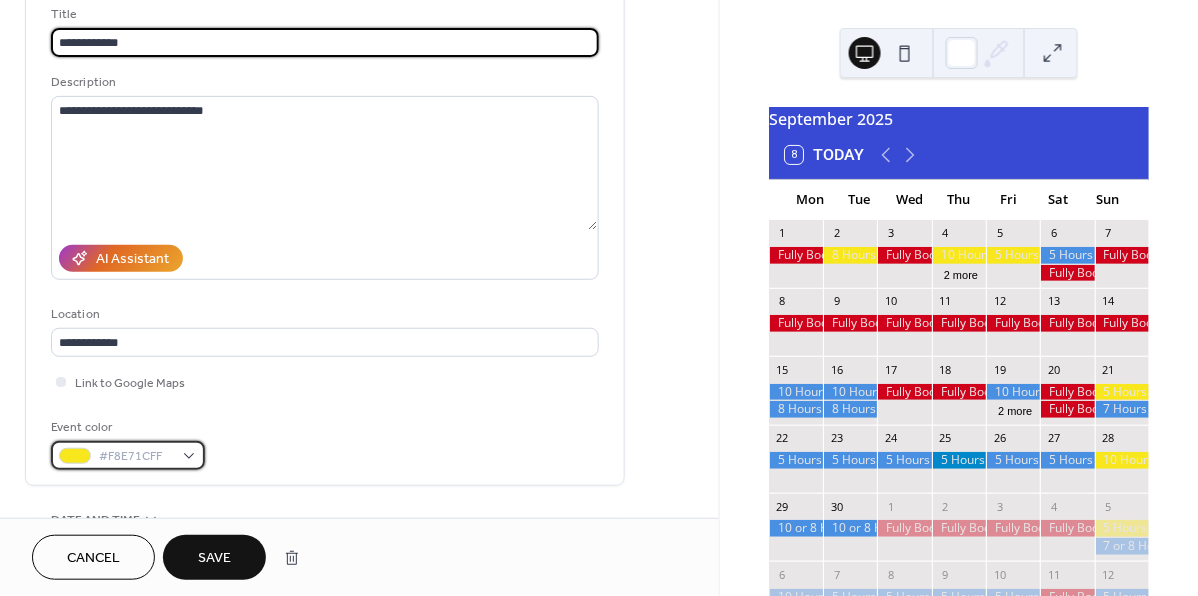 click on "#F8E71CFF" at bounding box center (128, 455) 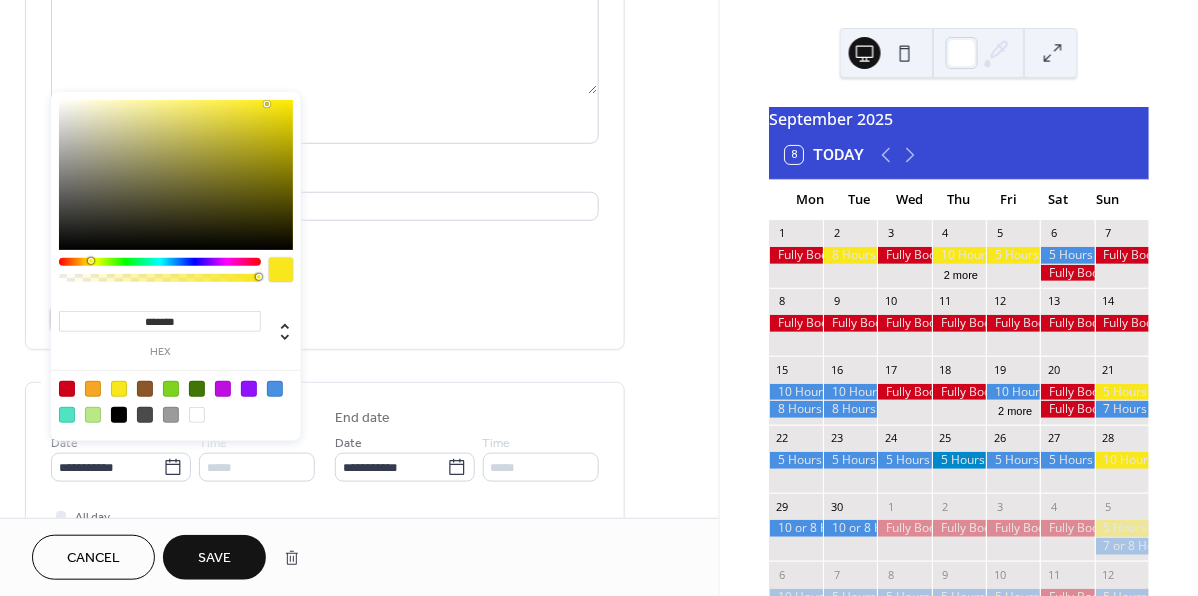 scroll, scrollTop: 285, scrollLeft: 0, axis: vertical 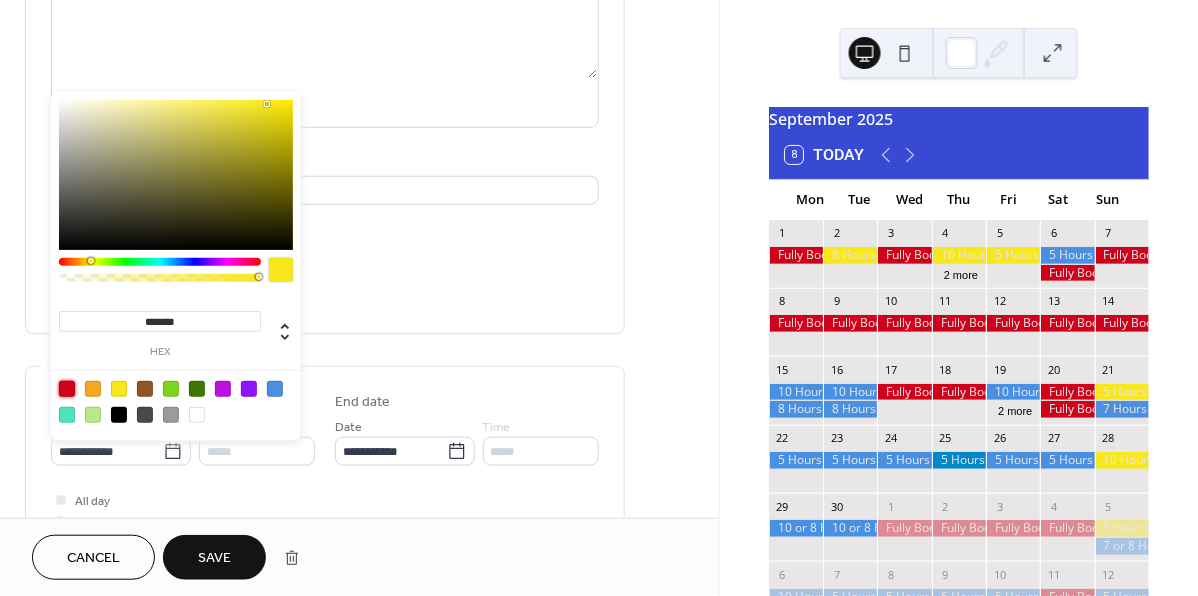 click at bounding box center (67, 389) 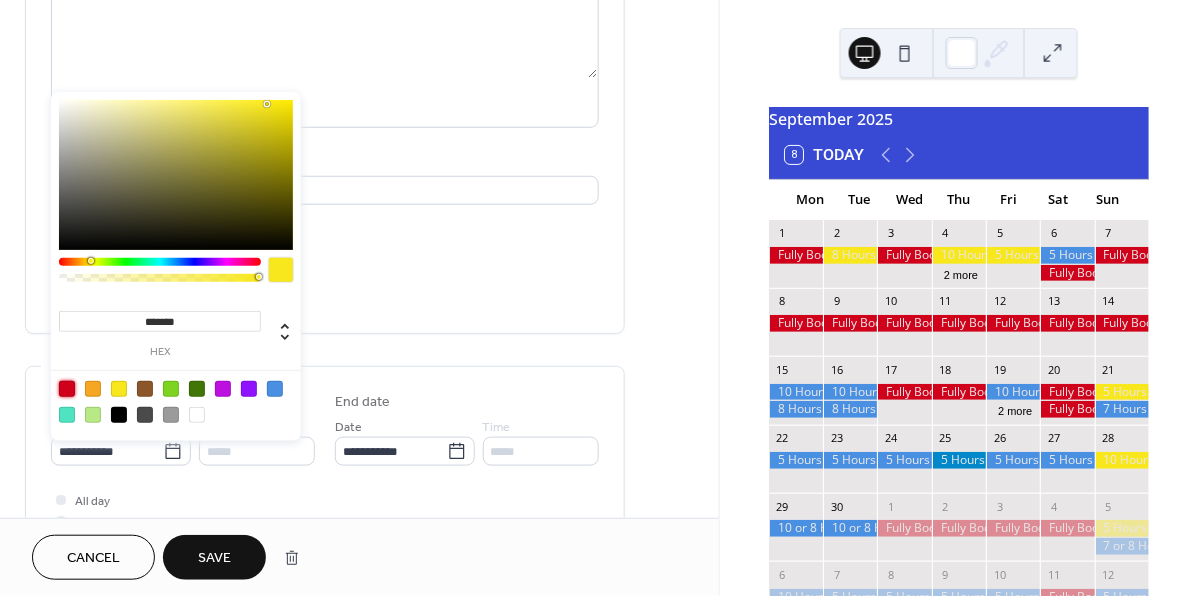 type on "*******" 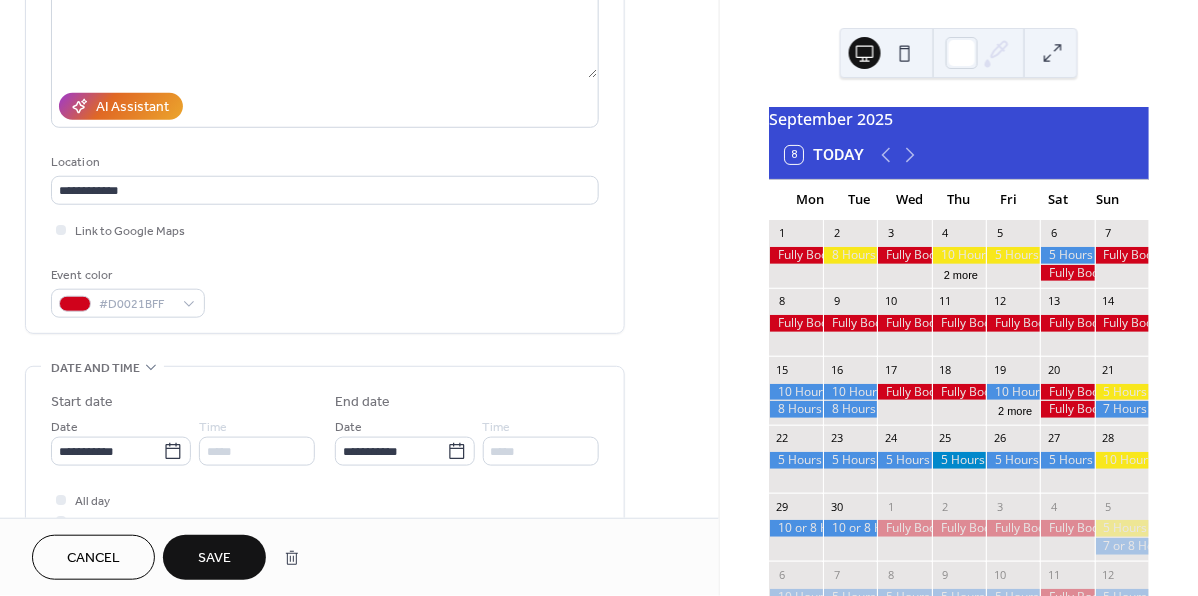 click on "Save" at bounding box center (214, 559) 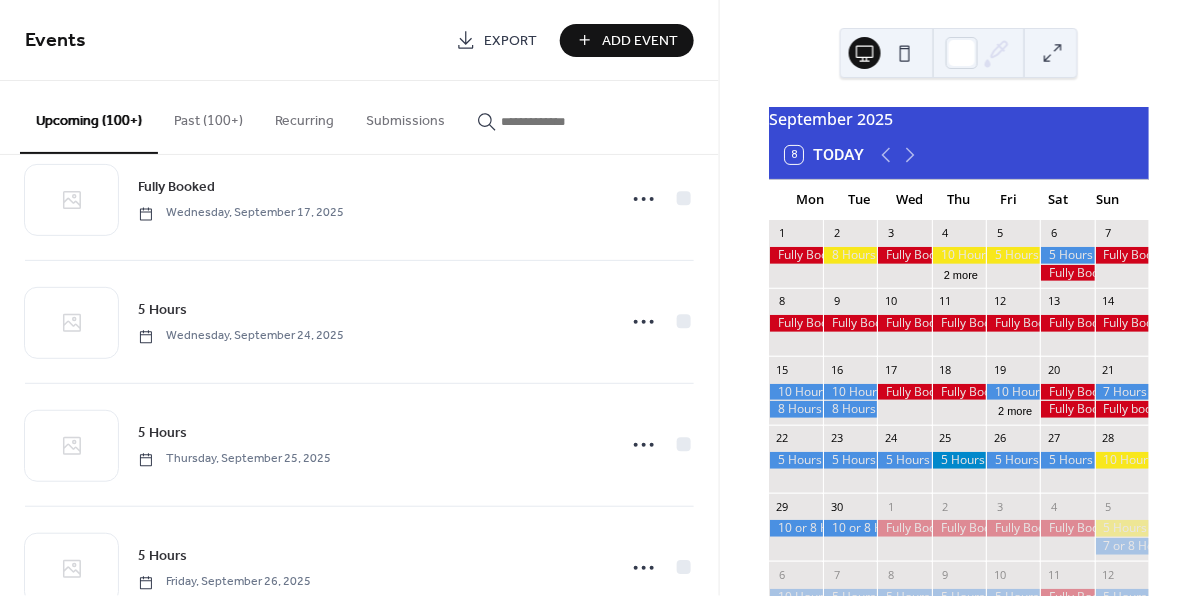 scroll, scrollTop: 4838, scrollLeft: 0, axis: vertical 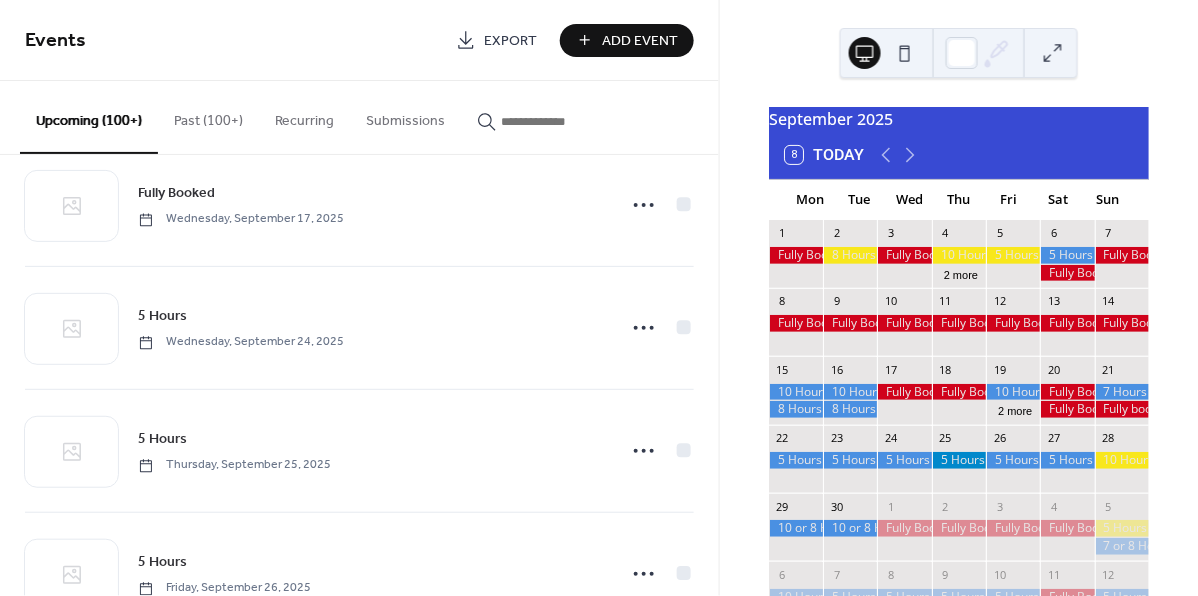click on "Past (100+)" at bounding box center [208, 116] 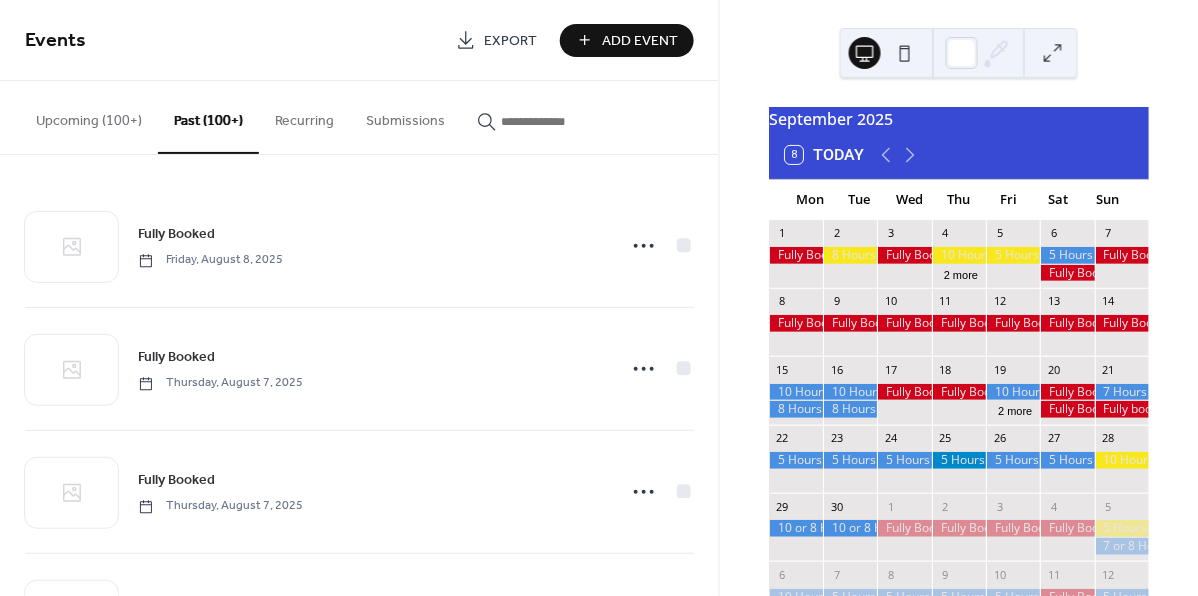 scroll, scrollTop: 0, scrollLeft: 0, axis: both 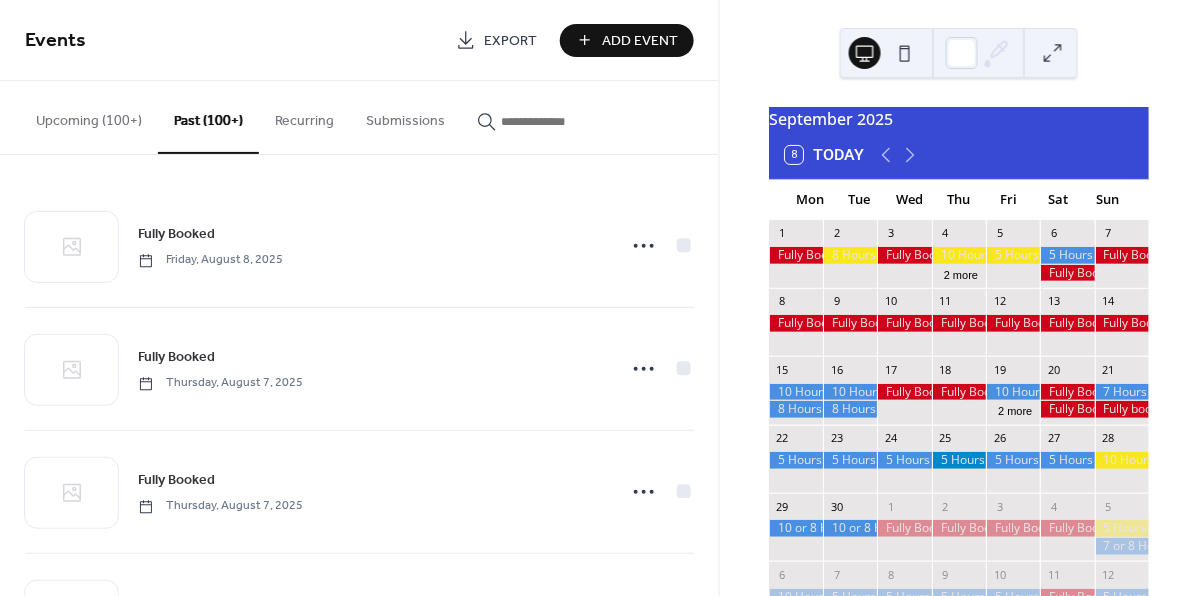 click on "Upcoming (100+)" at bounding box center [89, 116] 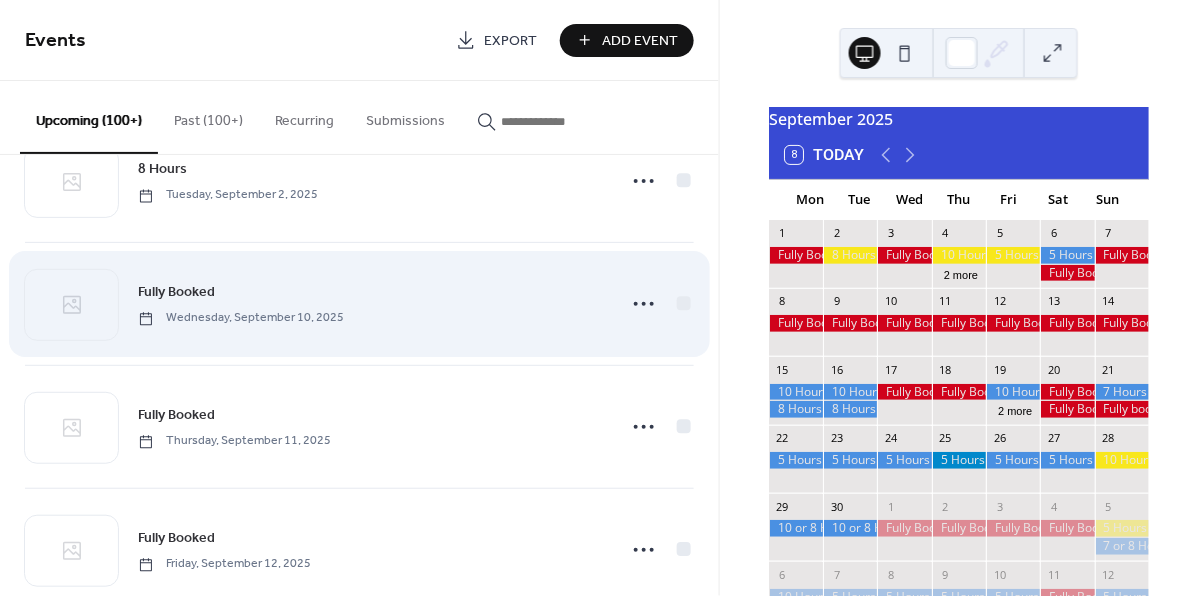 scroll, scrollTop: 3630, scrollLeft: 0, axis: vertical 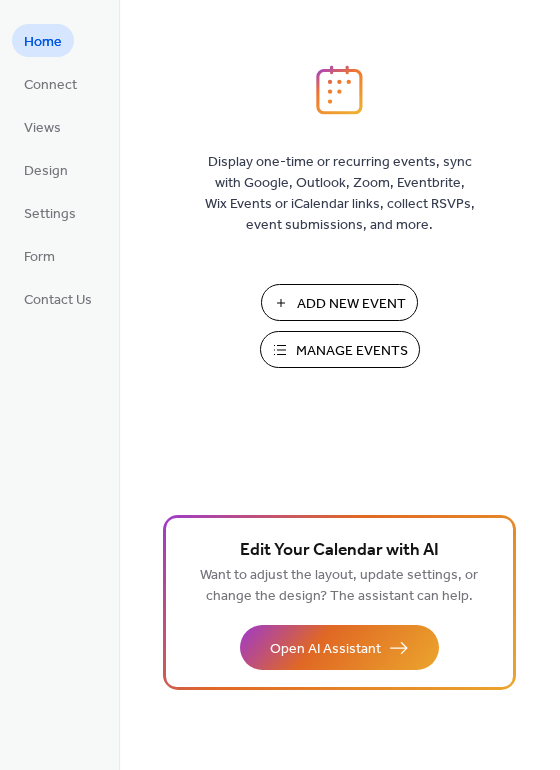 click on "Manage Events" at bounding box center (352, 351) 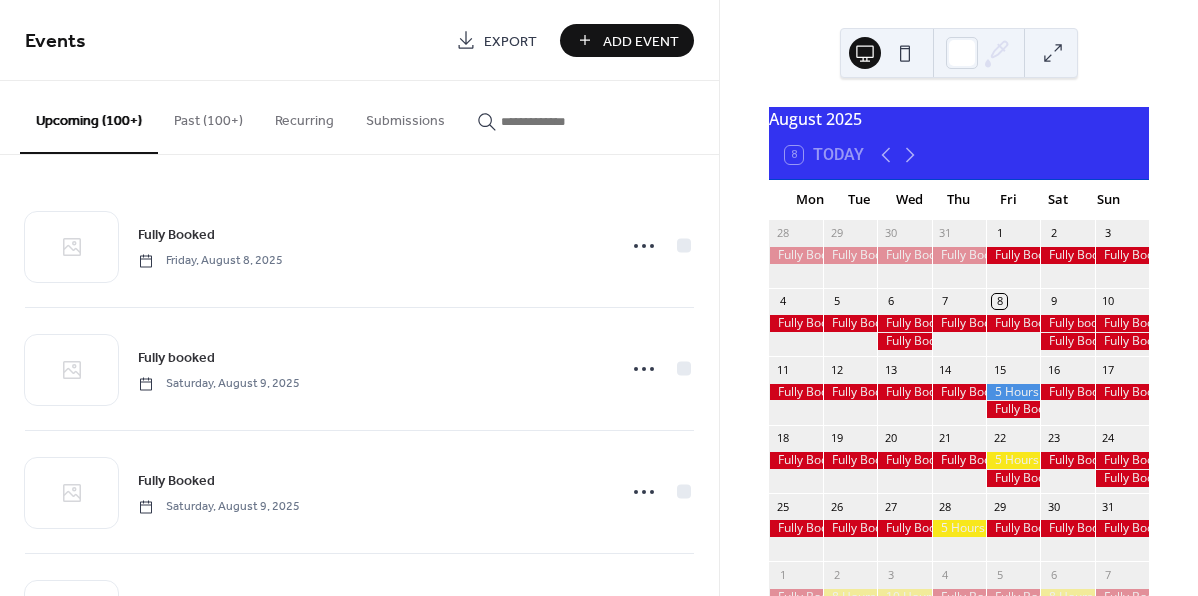 scroll, scrollTop: 0, scrollLeft: 0, axis: both 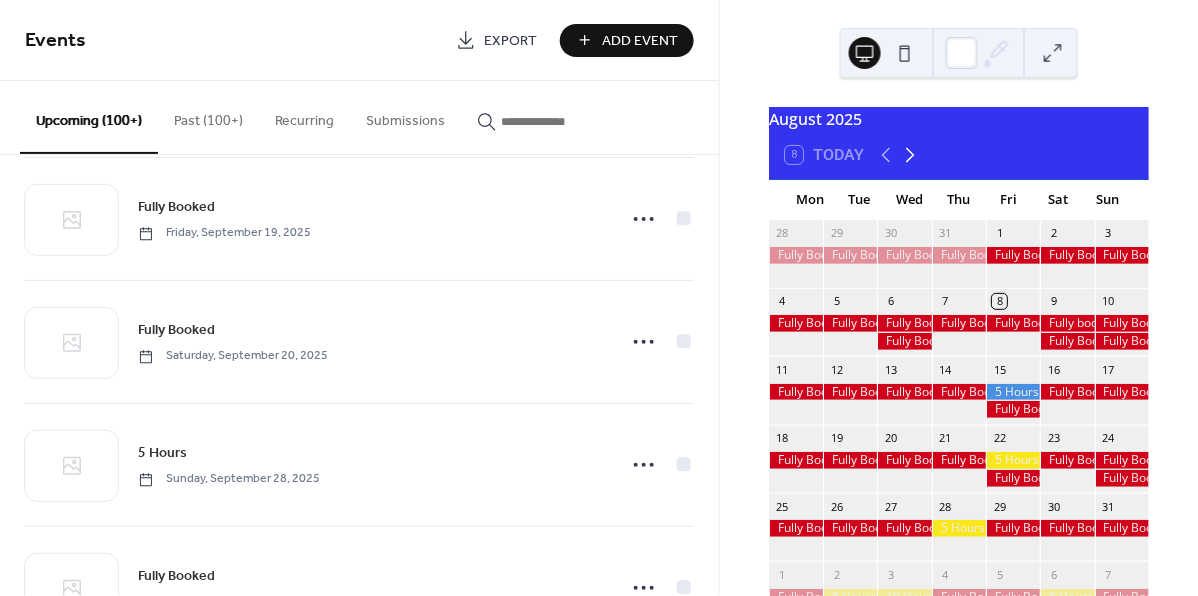 click 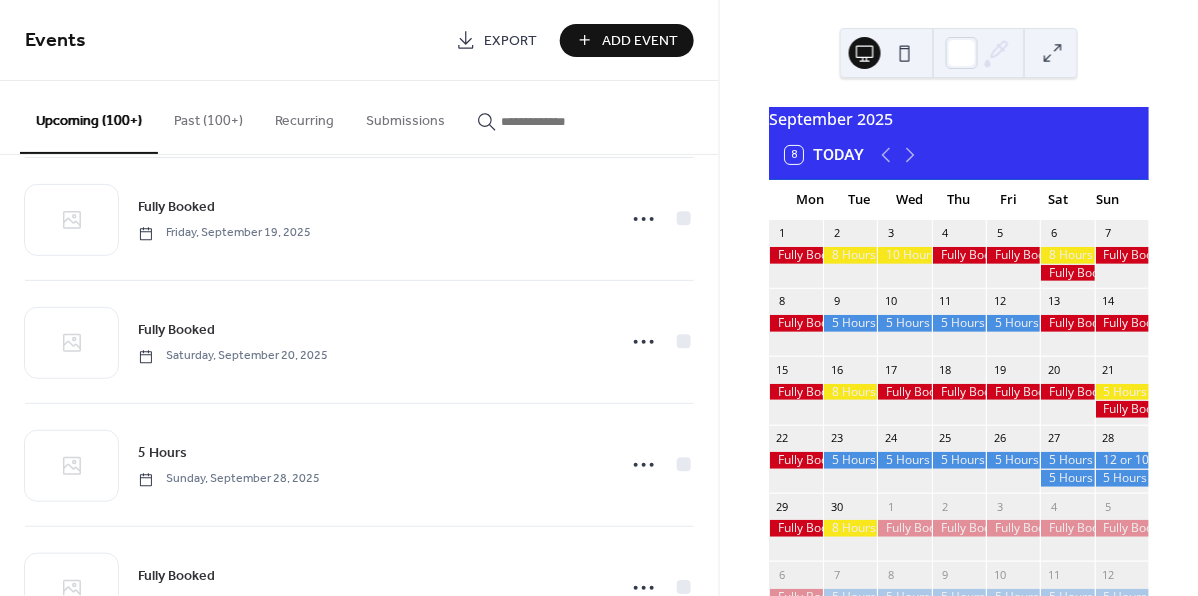 click at bounding box center [1122, 392] 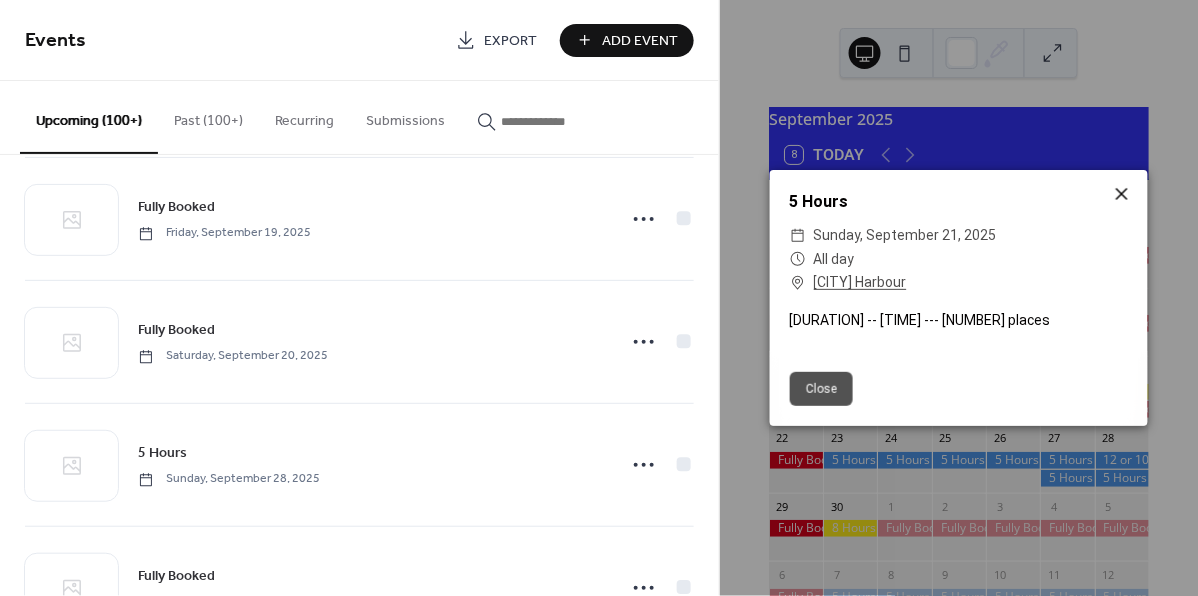 click 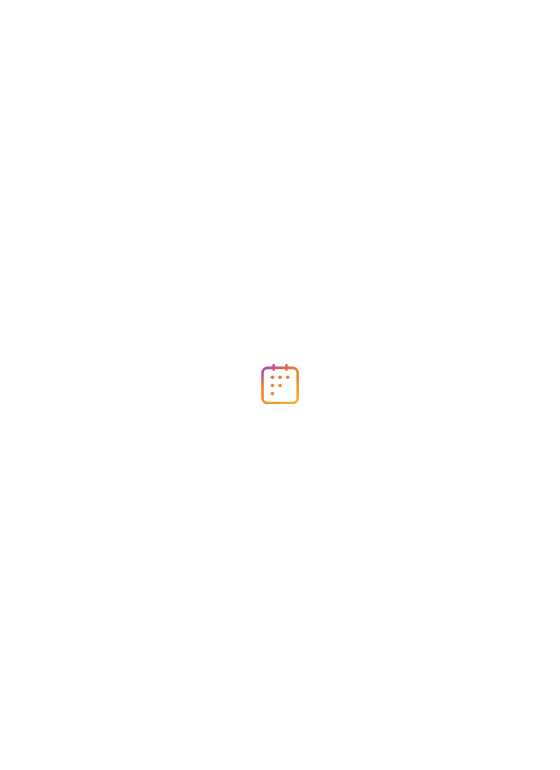 scroll, scrollTop: 0, scrollLeft: 0, axis: both 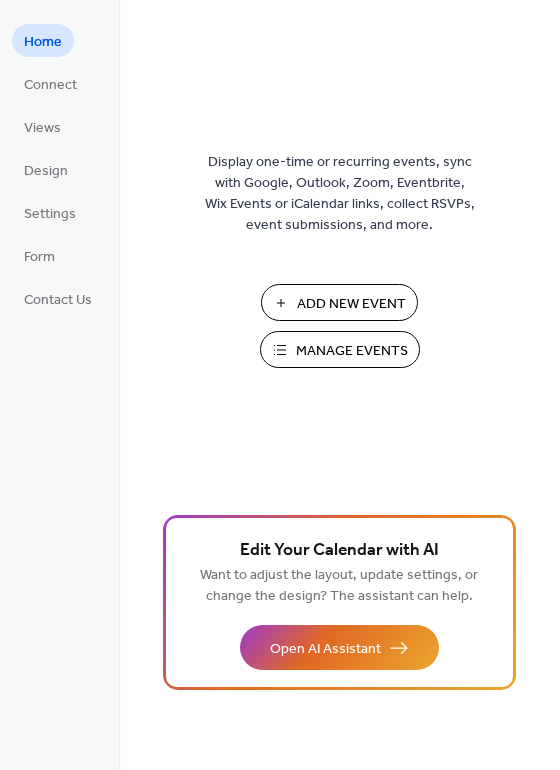 click on "Add New Event Manage Events 🚀 Upgrade" at bounding box center [340, 333] 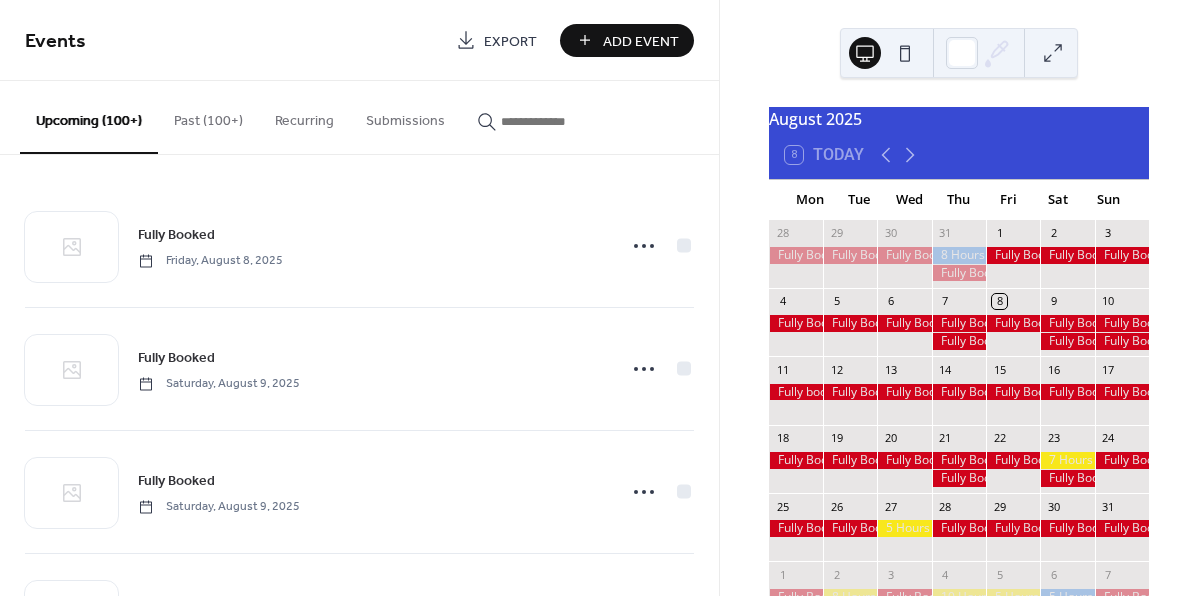 scroll, scrollTop: 0, scrollLeft: 0, axis: both 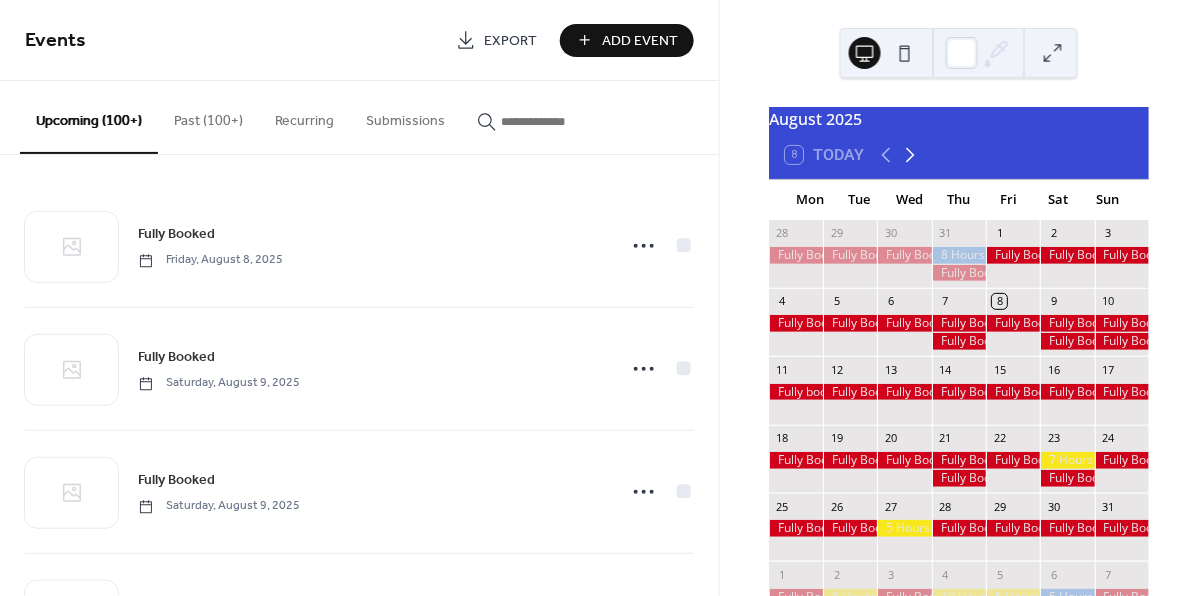 click 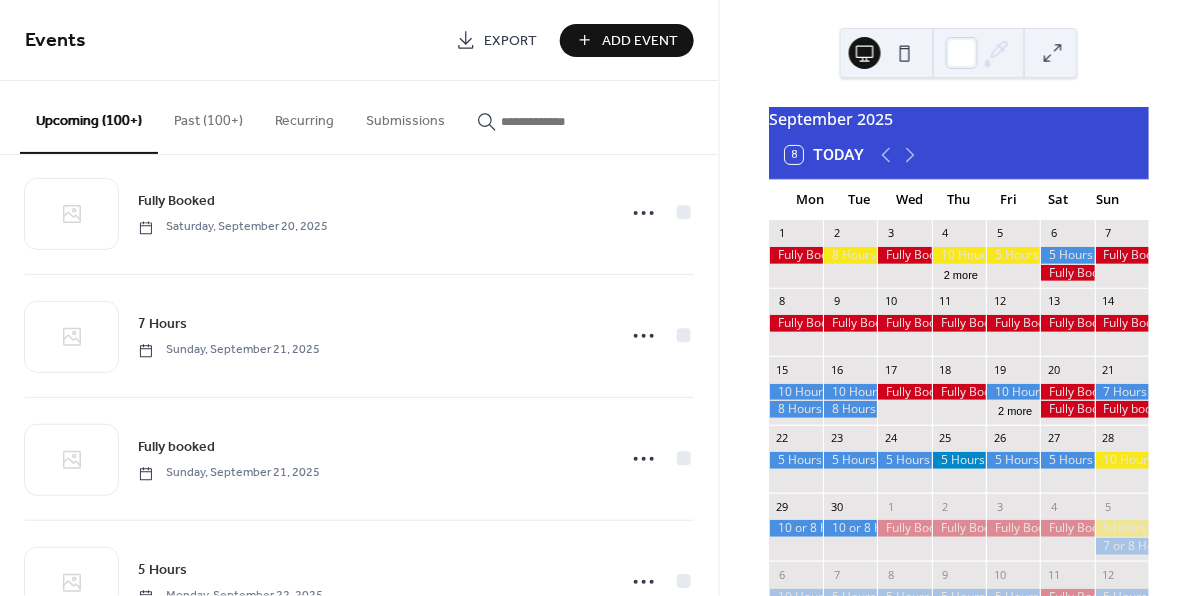 scroll, scrollTop: 5570, scrollLeft: 0, axis: vertical 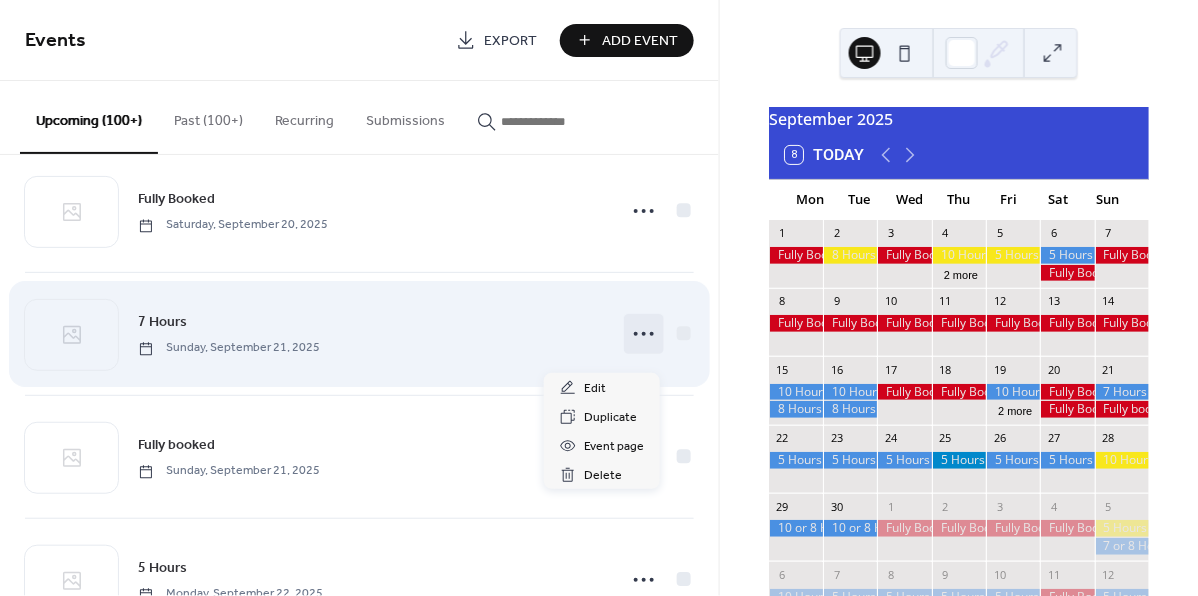 click 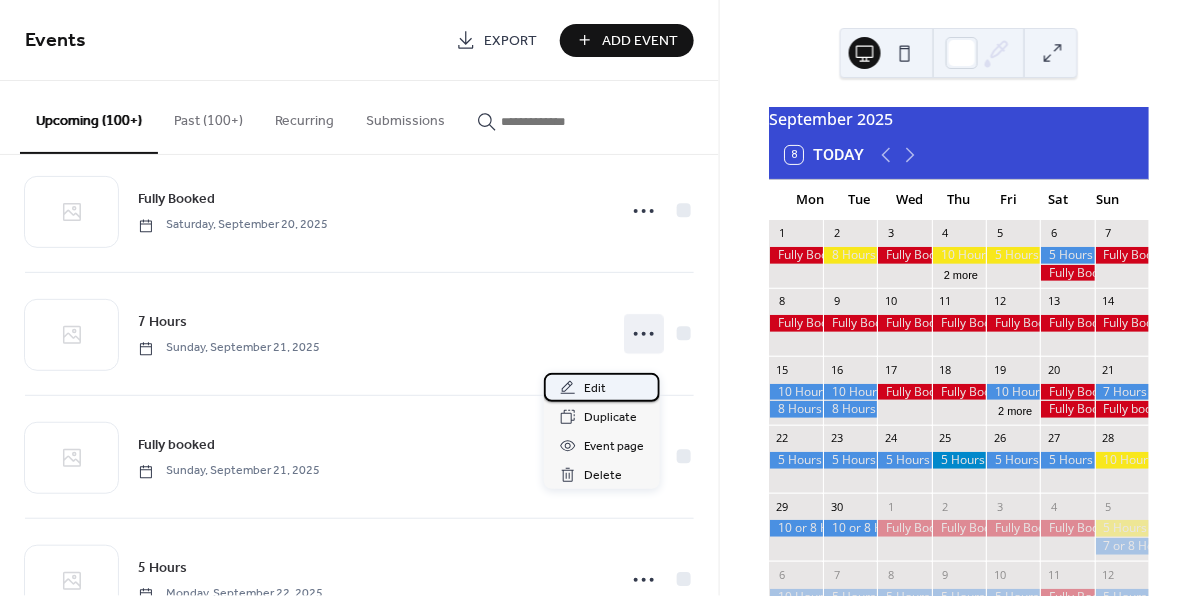 click on "Edit" at bounding box center (595, 389) 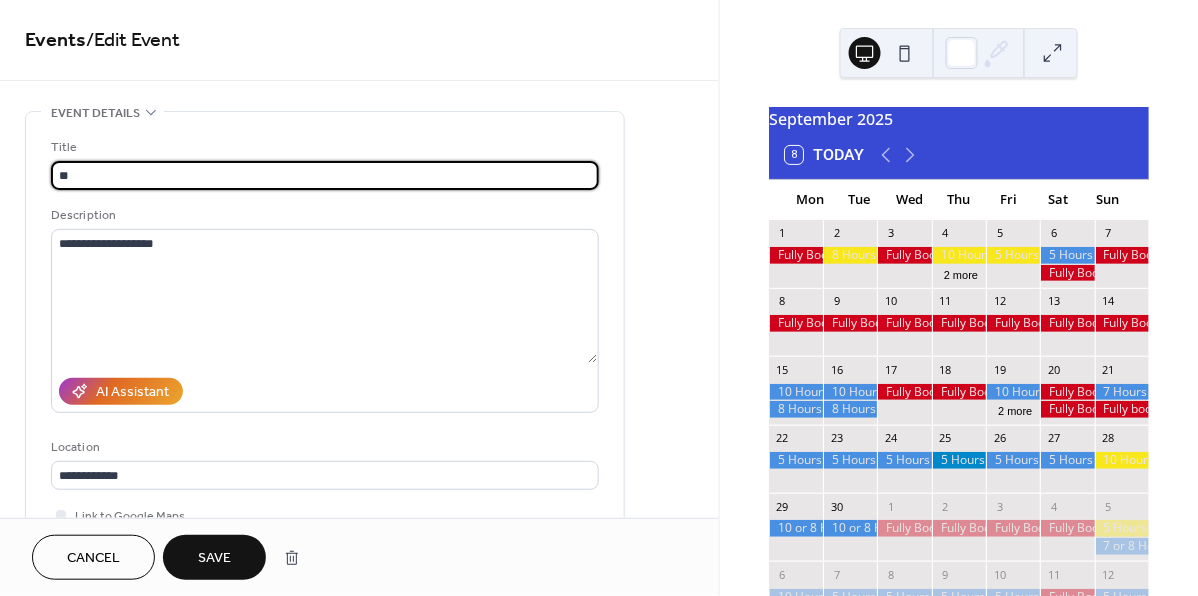 type on "*" 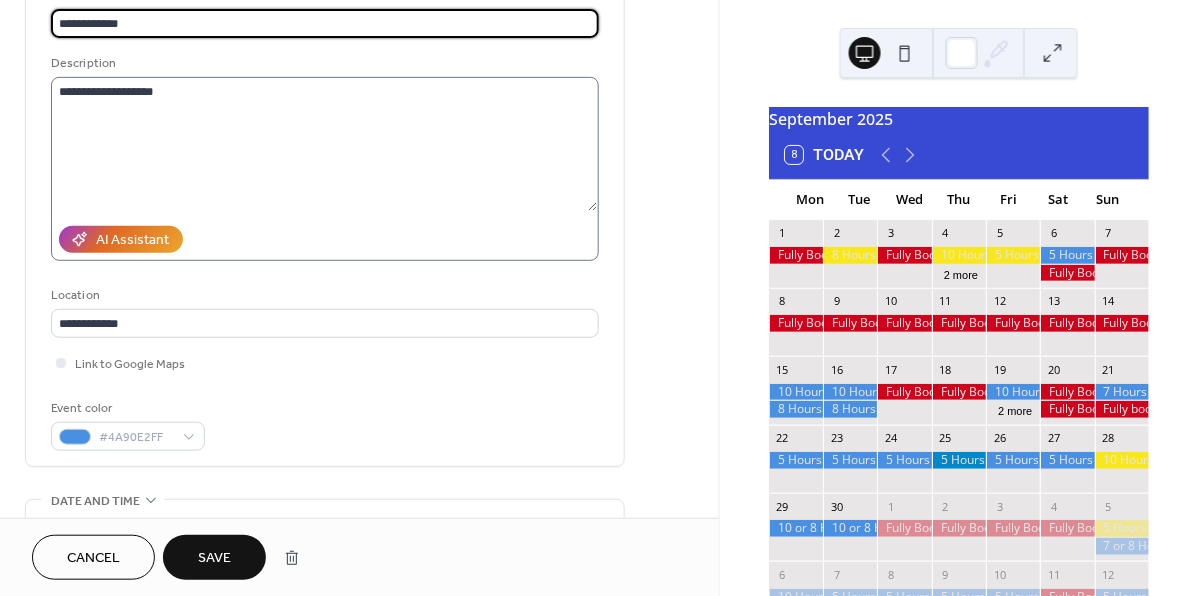 scroll, scrollTop: 153, scrollLeft: 0, axis: vertical 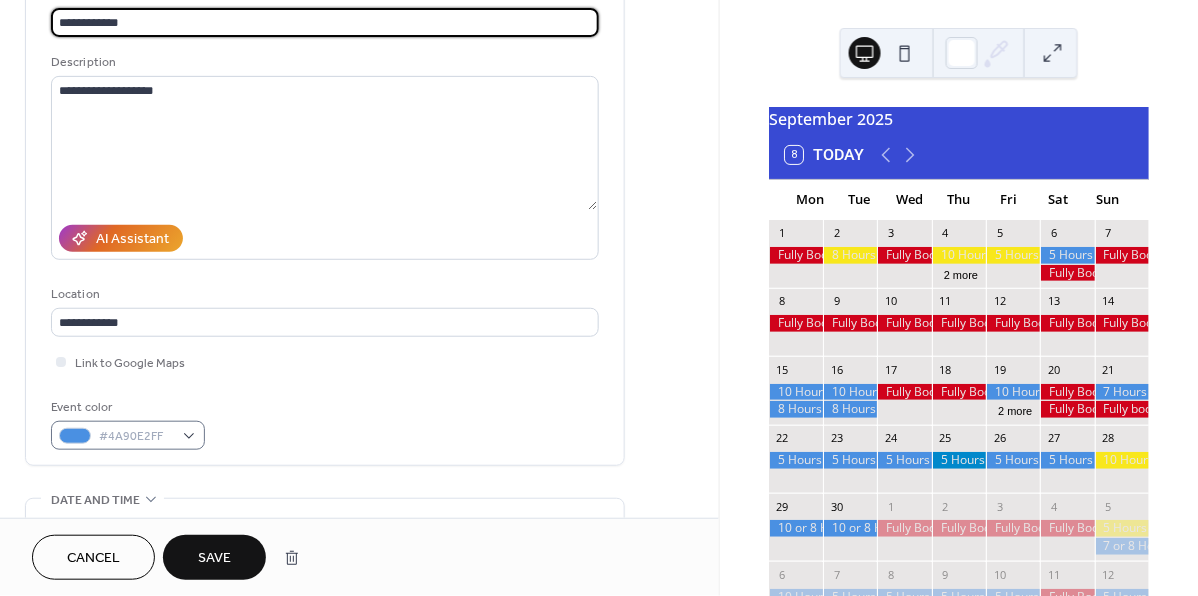 type on "**********" 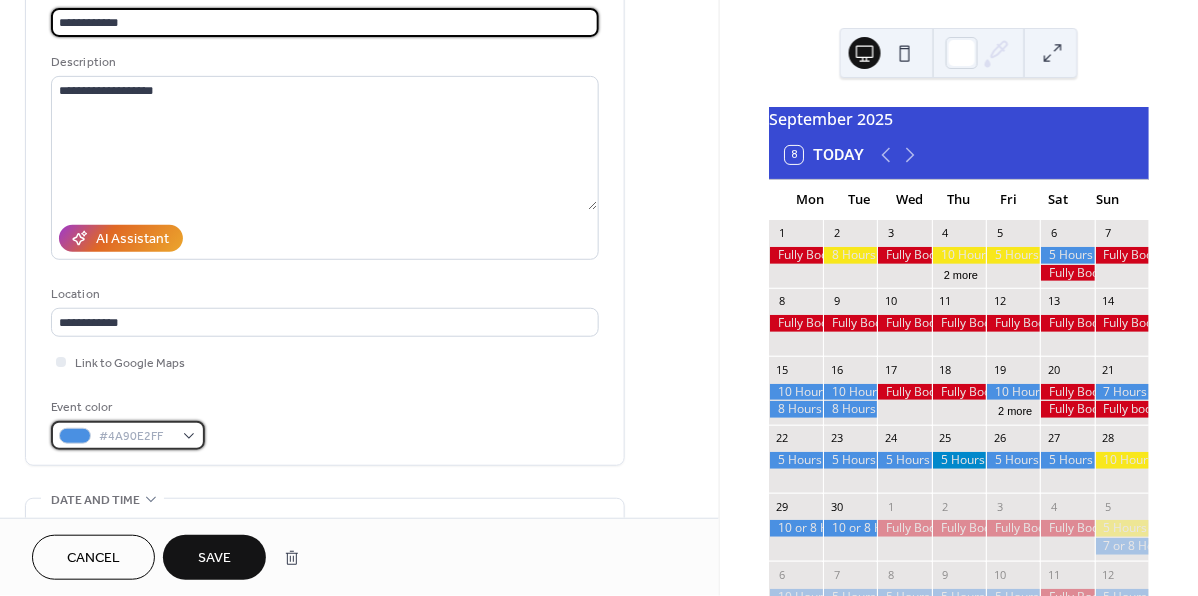 click on "#4A90E2FF" at bounding box center (128, 435) 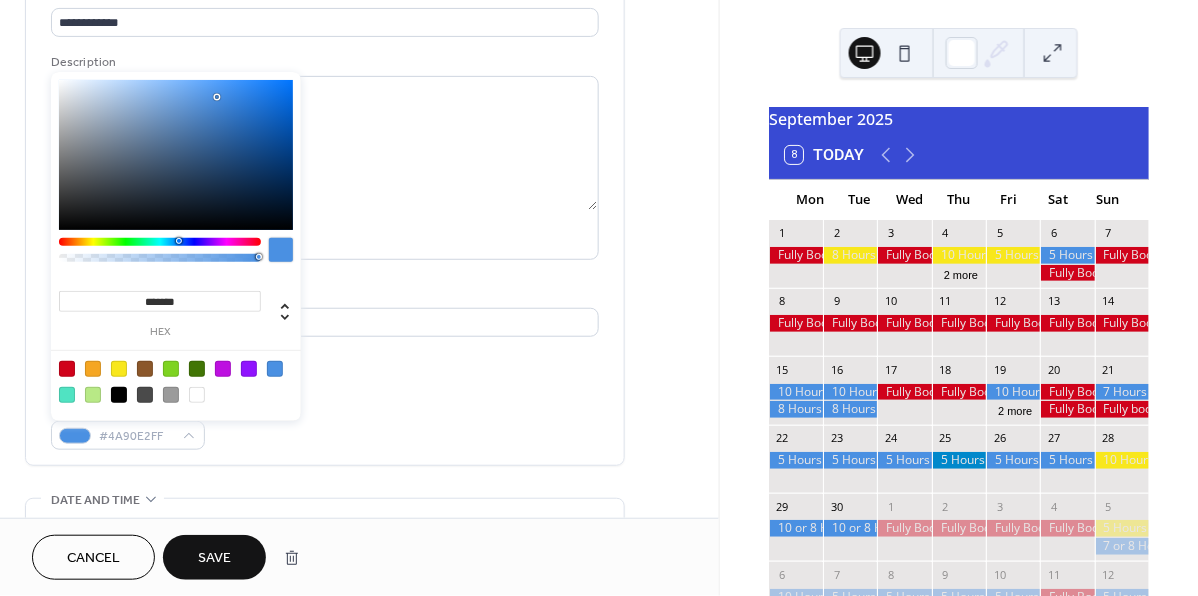 click at bounding box center (67, 369) 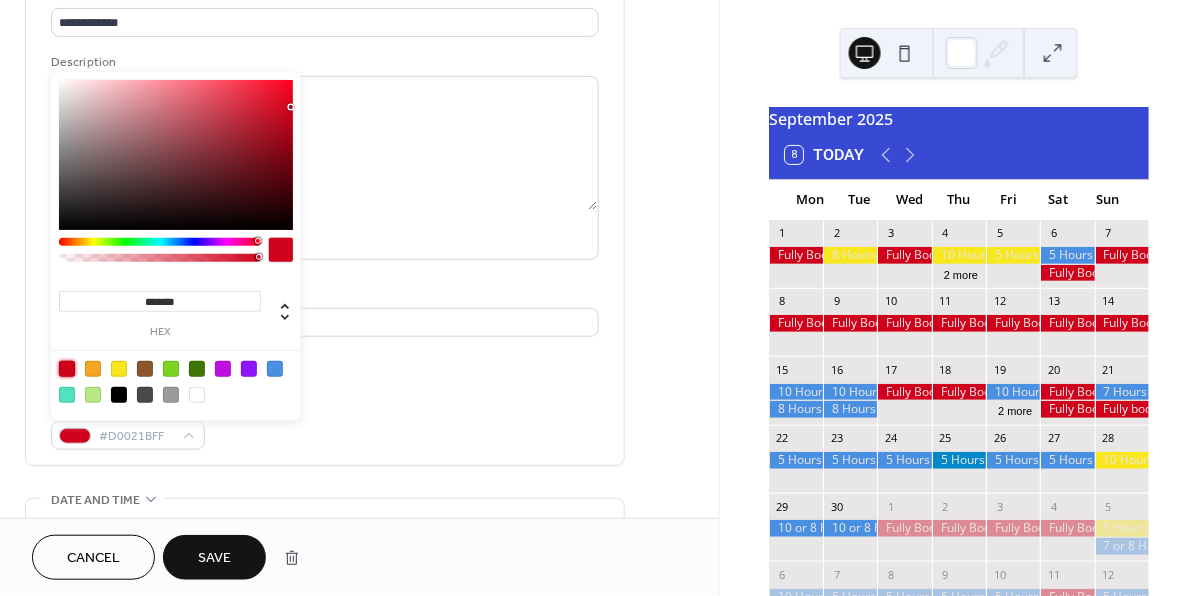 type on "*******" 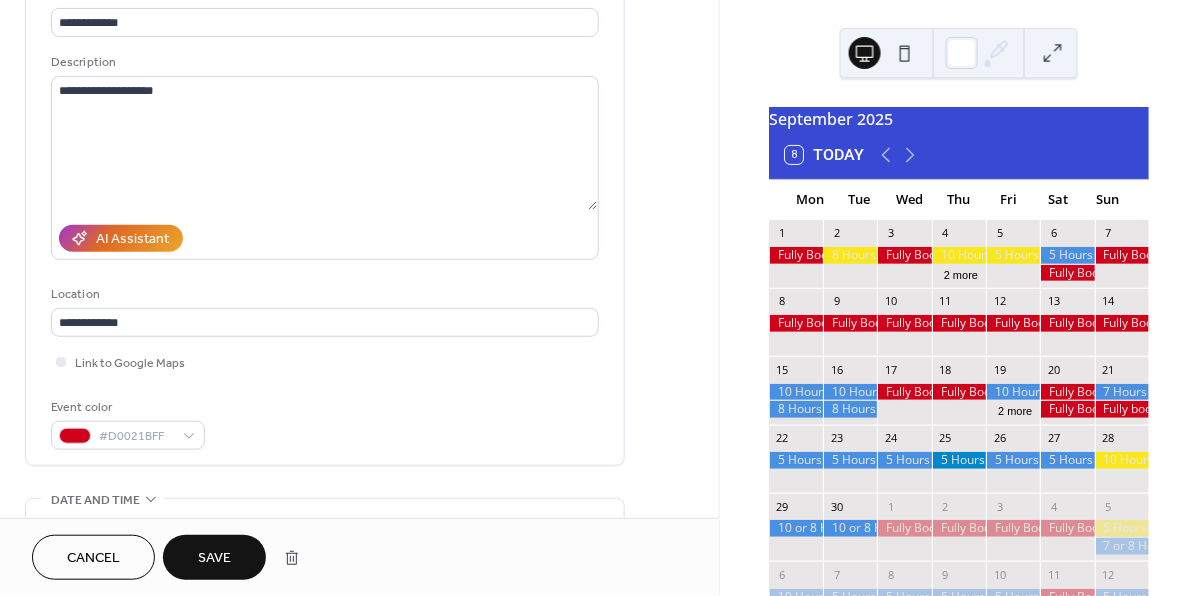 click on "Save" at bounding box center (214, 559) 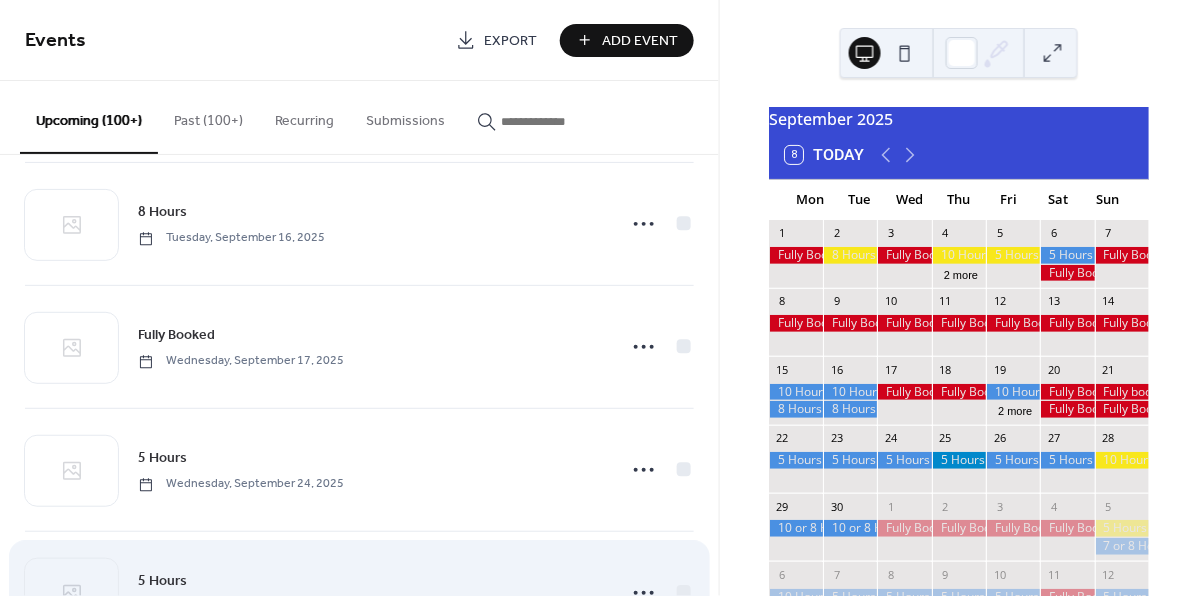 scroll, scrollTop: 4678, scrollLeft: 0, axis: vertical 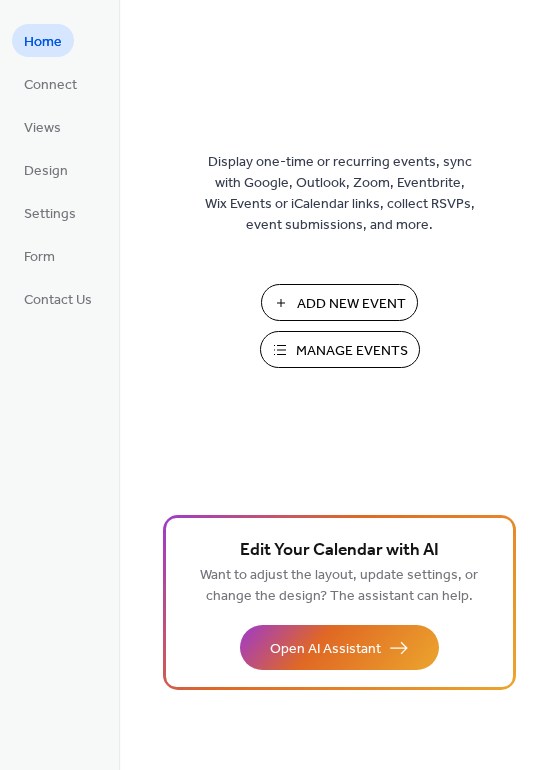 click on "Manage Events" at bounding box center [352, 351] 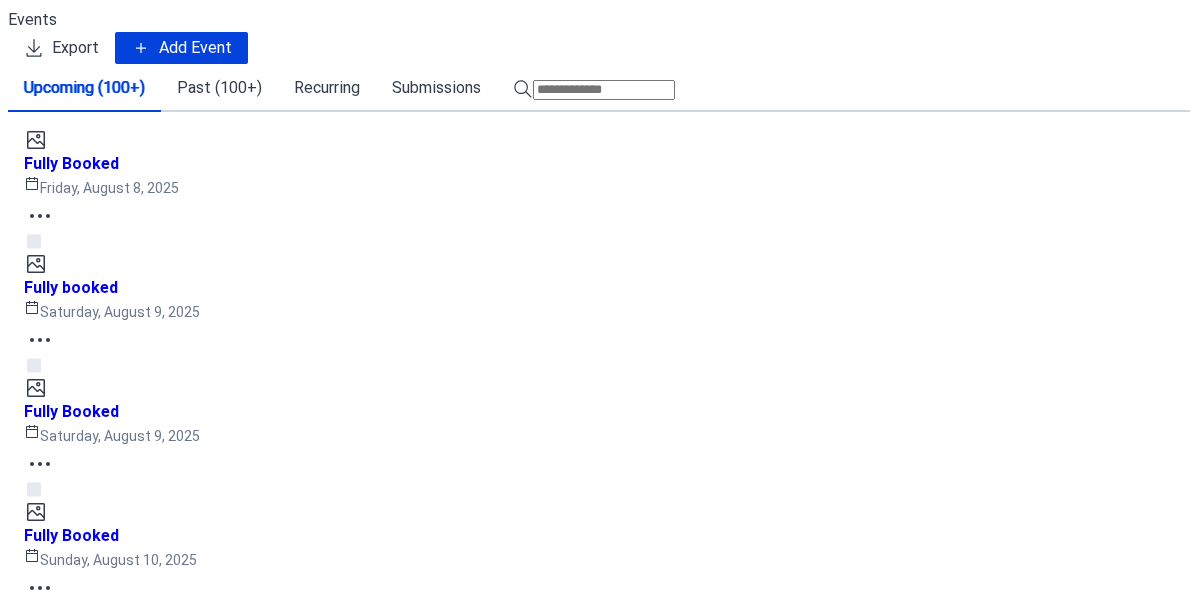 scroll, scrollTop: 0, scrollLeft: 0, axis: both 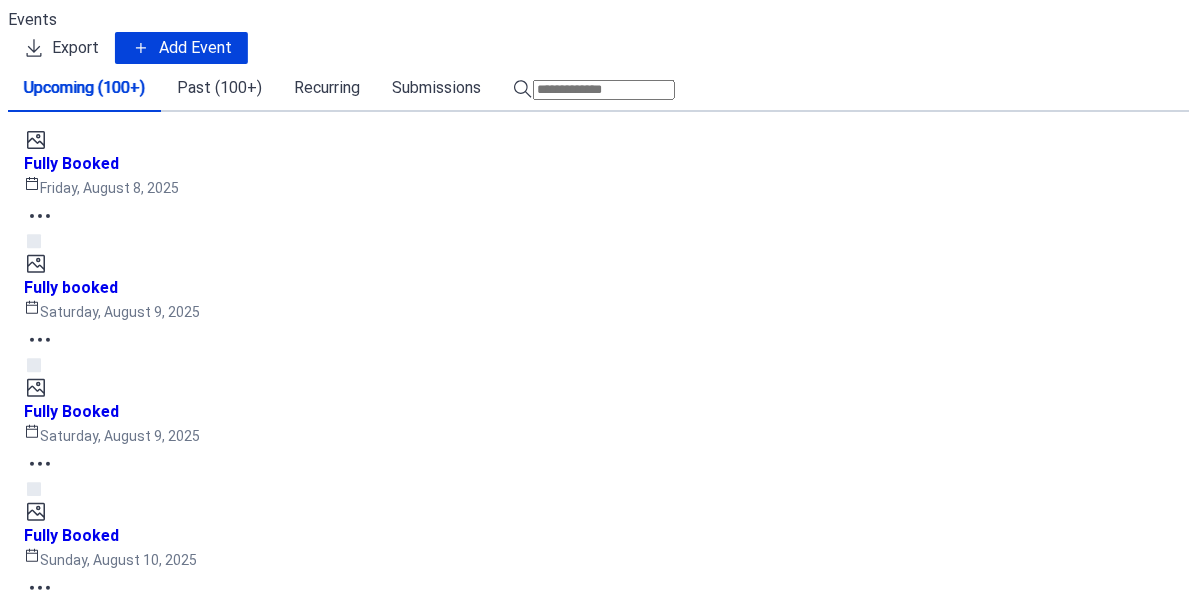 click 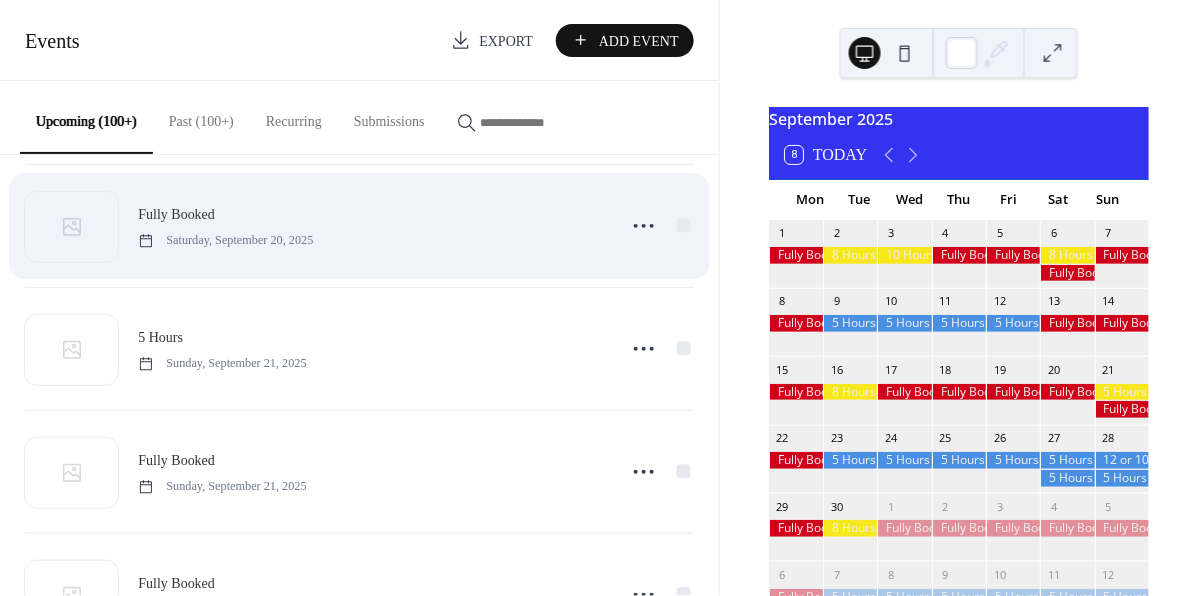 scroll, scrollTop: 4828, scrollLeft: 0, axis: vertical 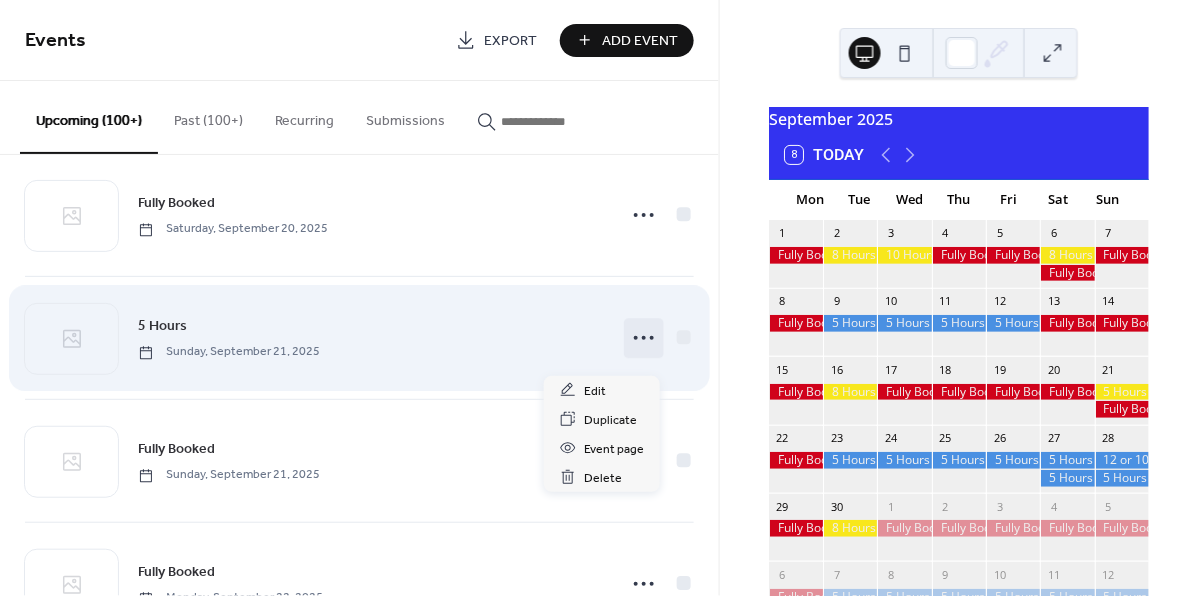 click 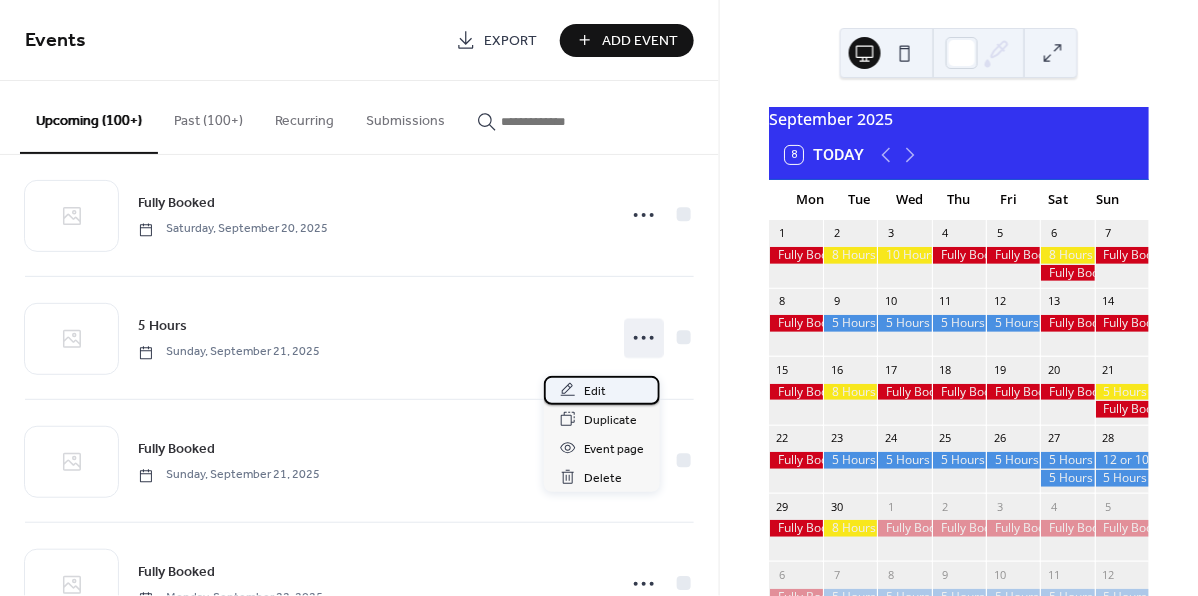 click on "Edit" at bounding box center (595, 391) 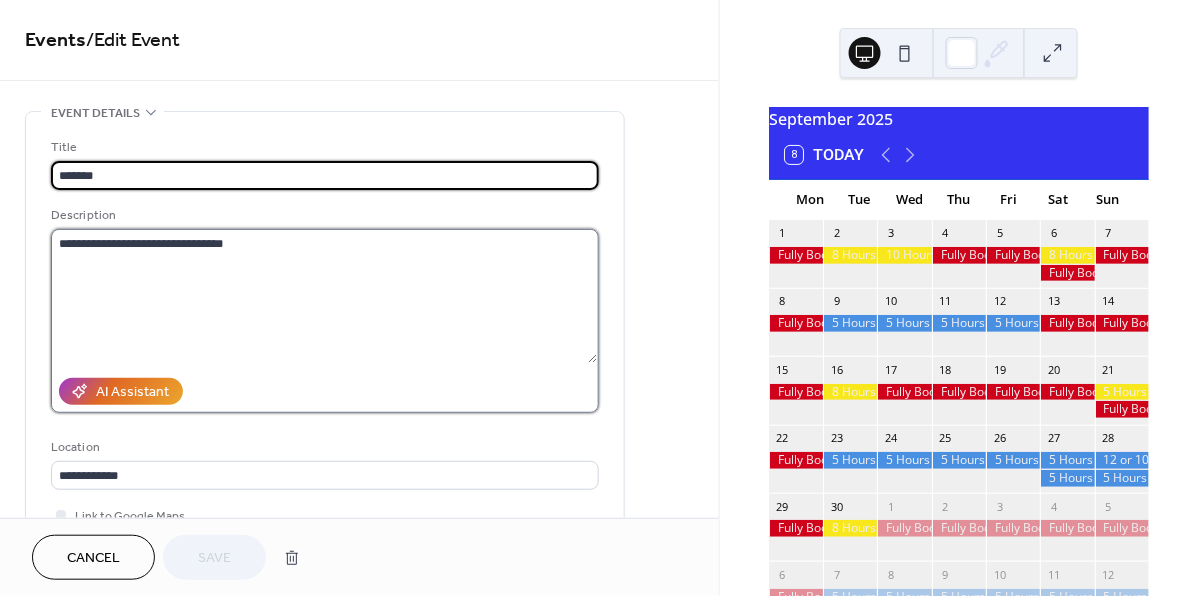 click on "**********" at bounding box center (324, 296) 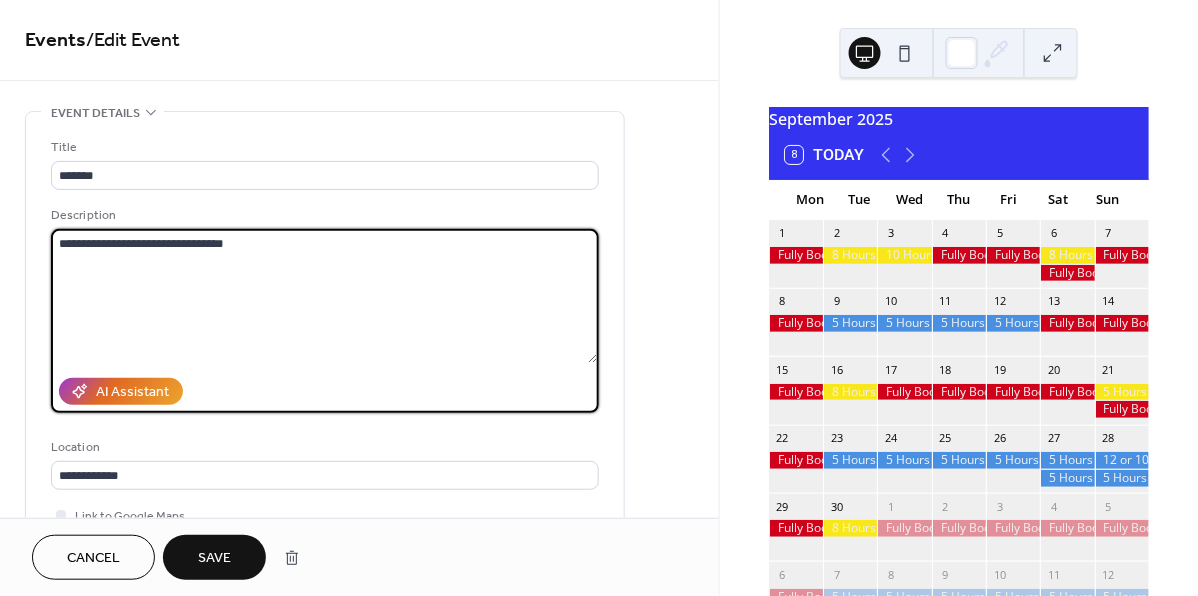 type on "**********" 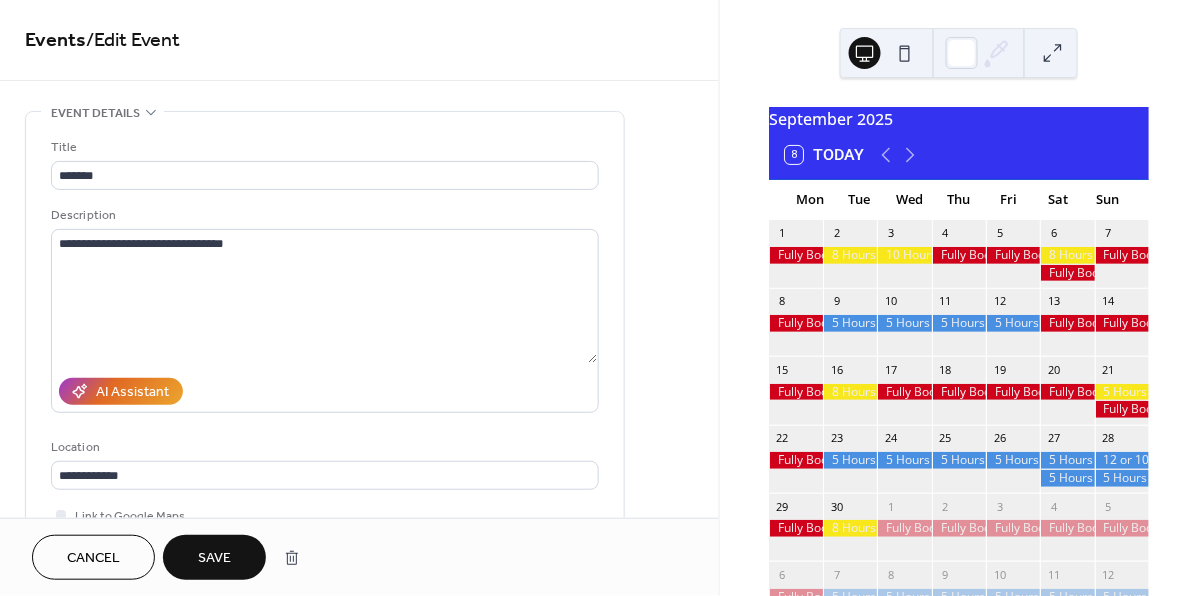 click on "Save" at bounding box center (214, 559) 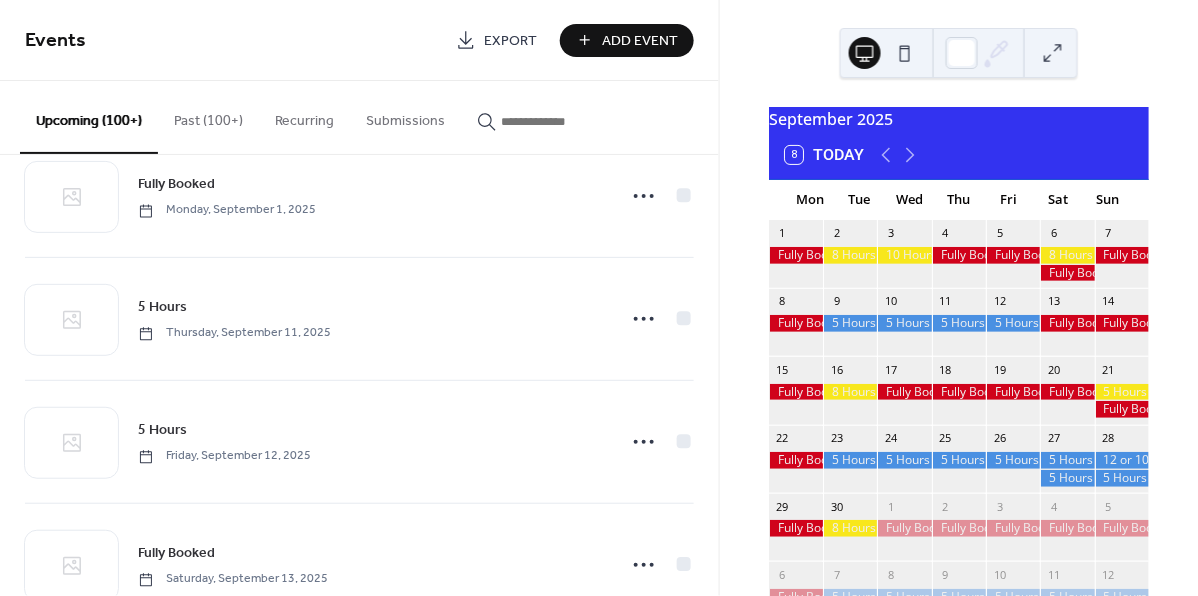 scroll, scrollTop: 3596, scrollLeft: 0, axis: vertical 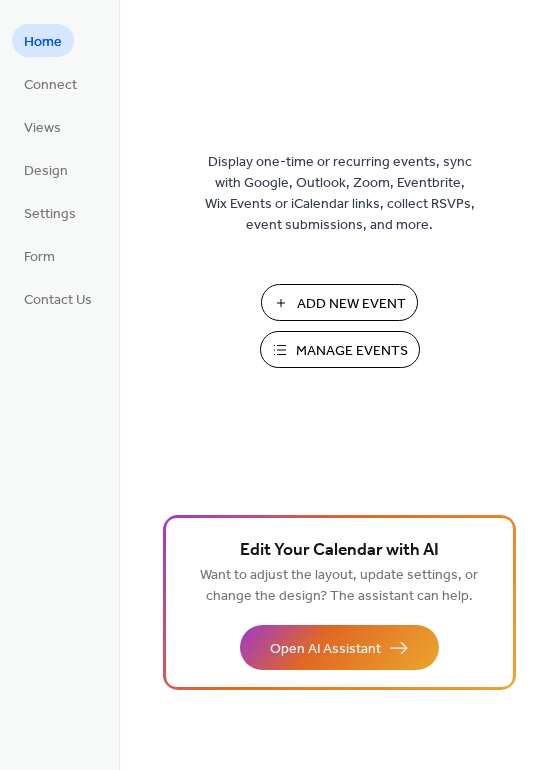 click on "Manage Events" at bounding box center (352, 351) 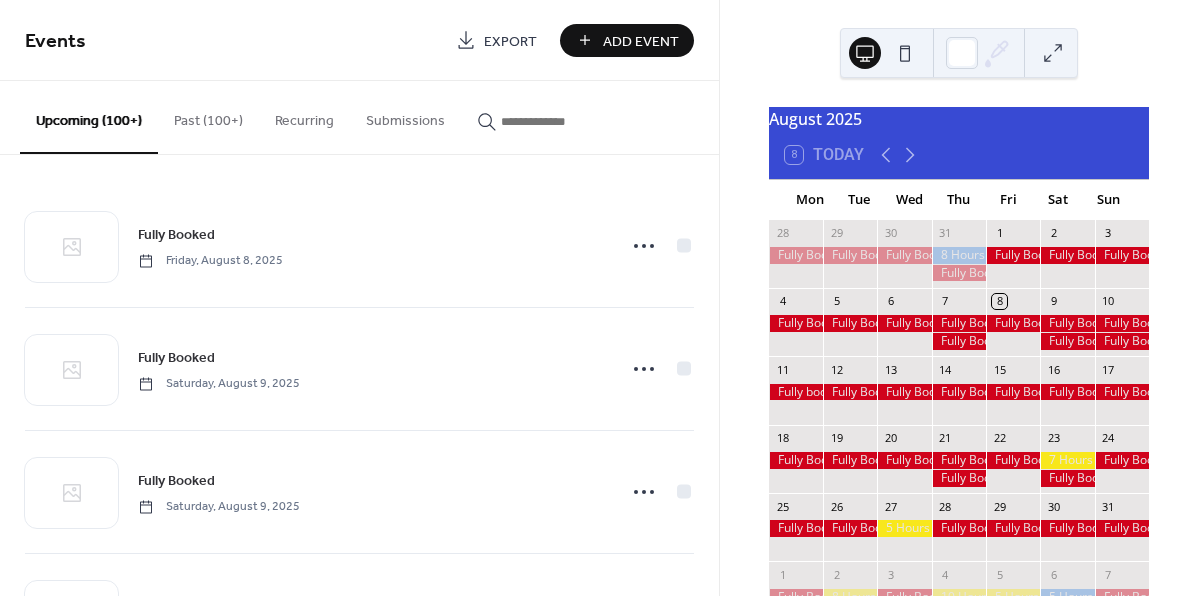 scroll, scrollTop: 0, scrollLeft: 0, axis: both 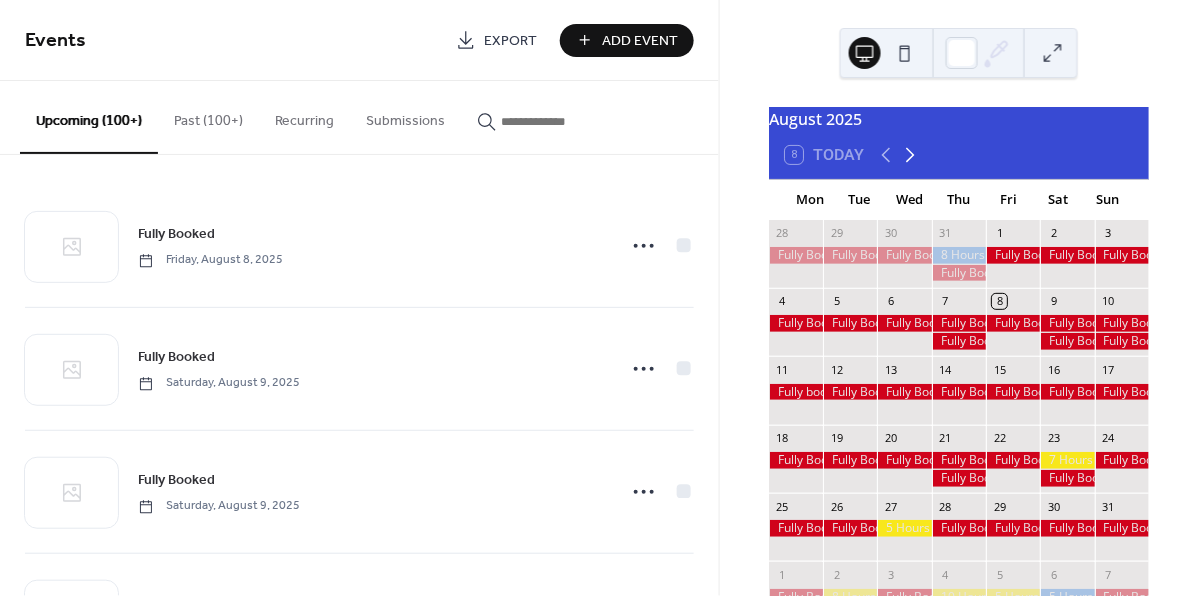 click 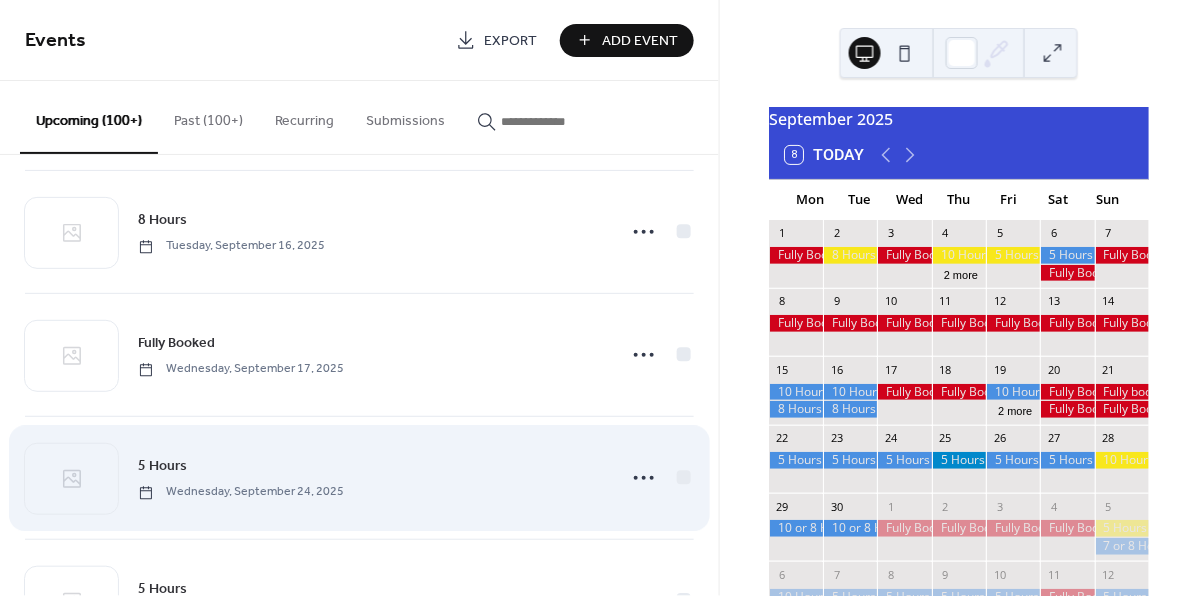 scroll, scrollTop: 4685, scrollLeft: 0, axis: vertical 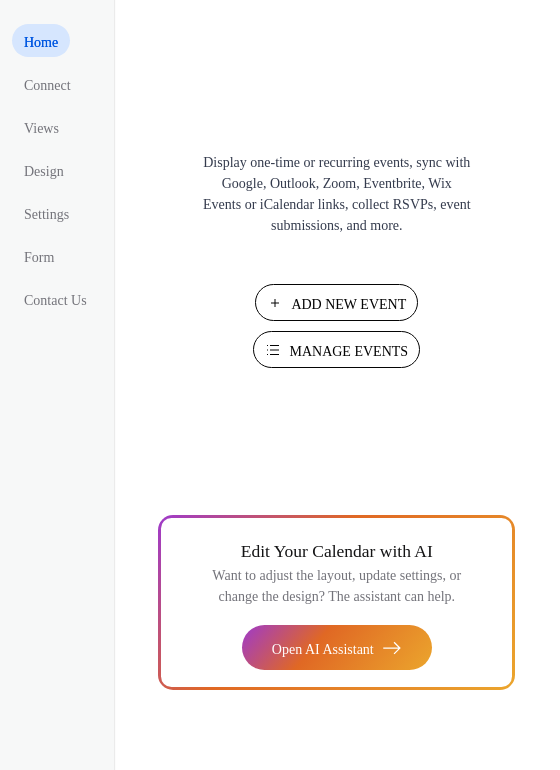 click on "Manage Events" at bounding box center (348, 351) 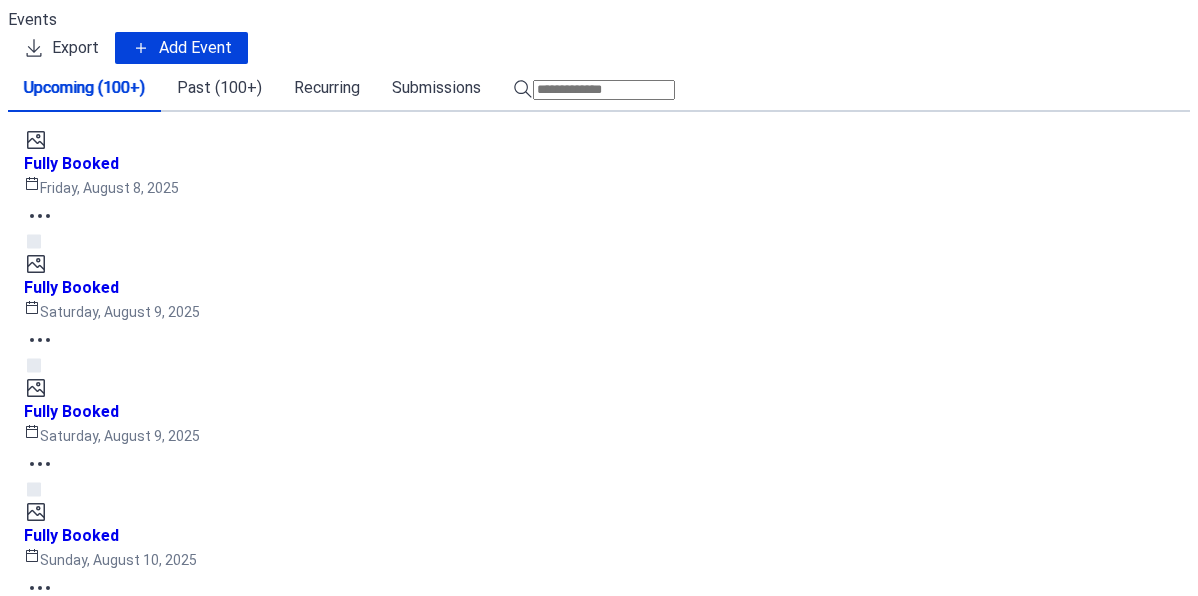 scroll, scrollTop: 0, scrollLeft: 0, axis: both 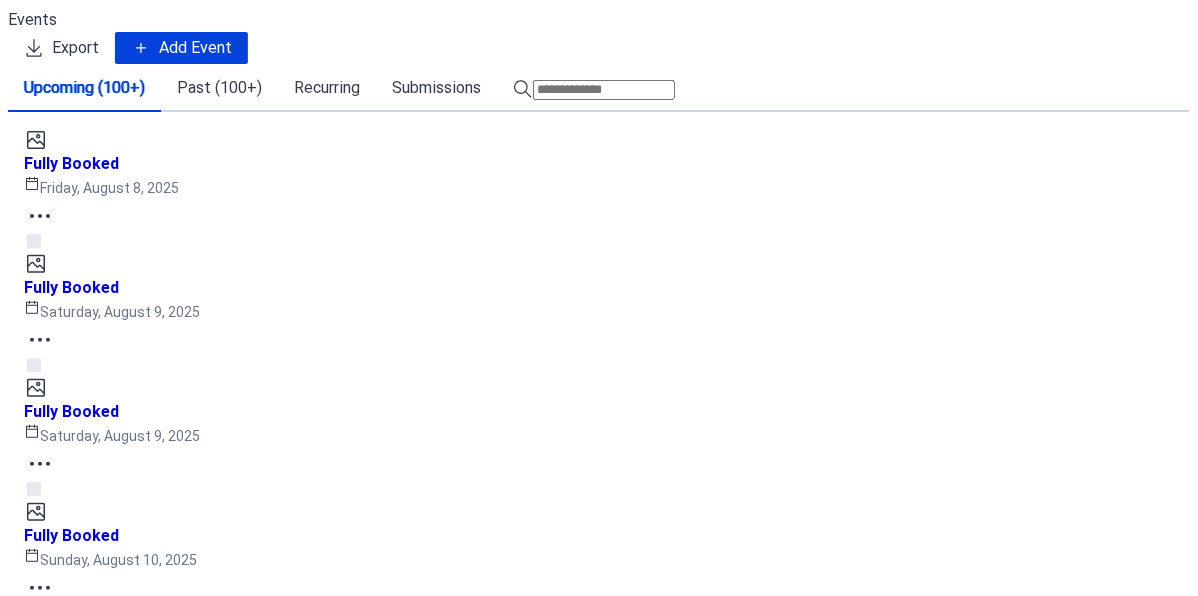 click 